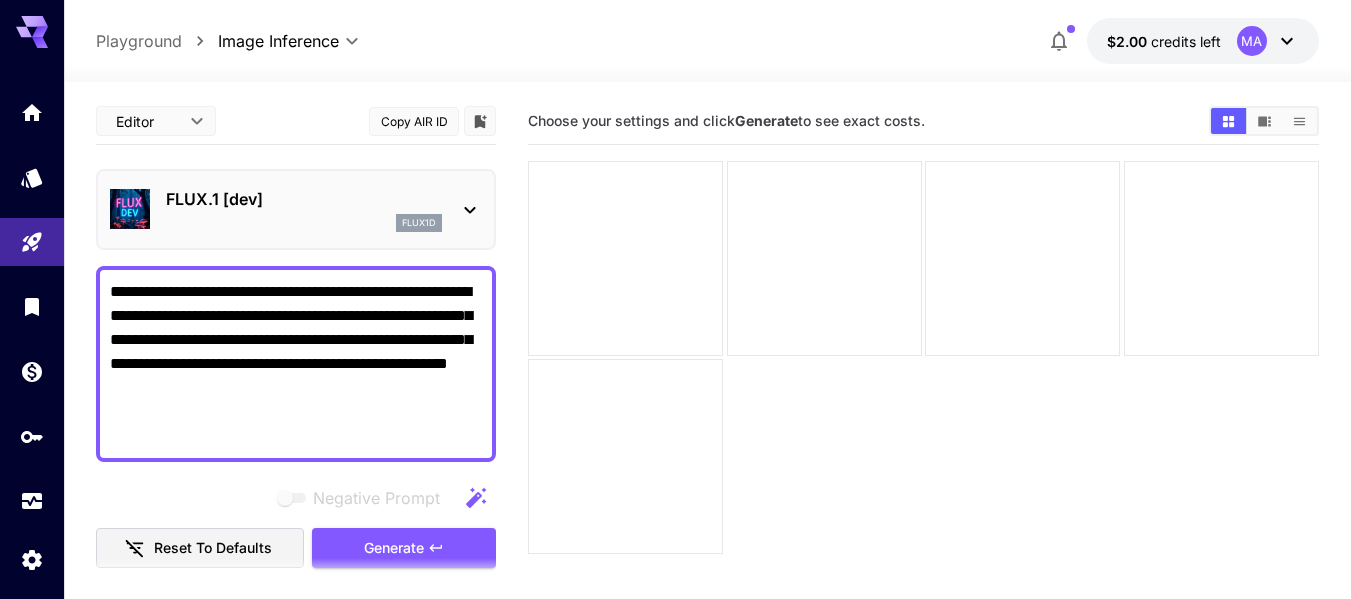 scroll, scrollTop: 0, scrollLeft: 0, axis: both 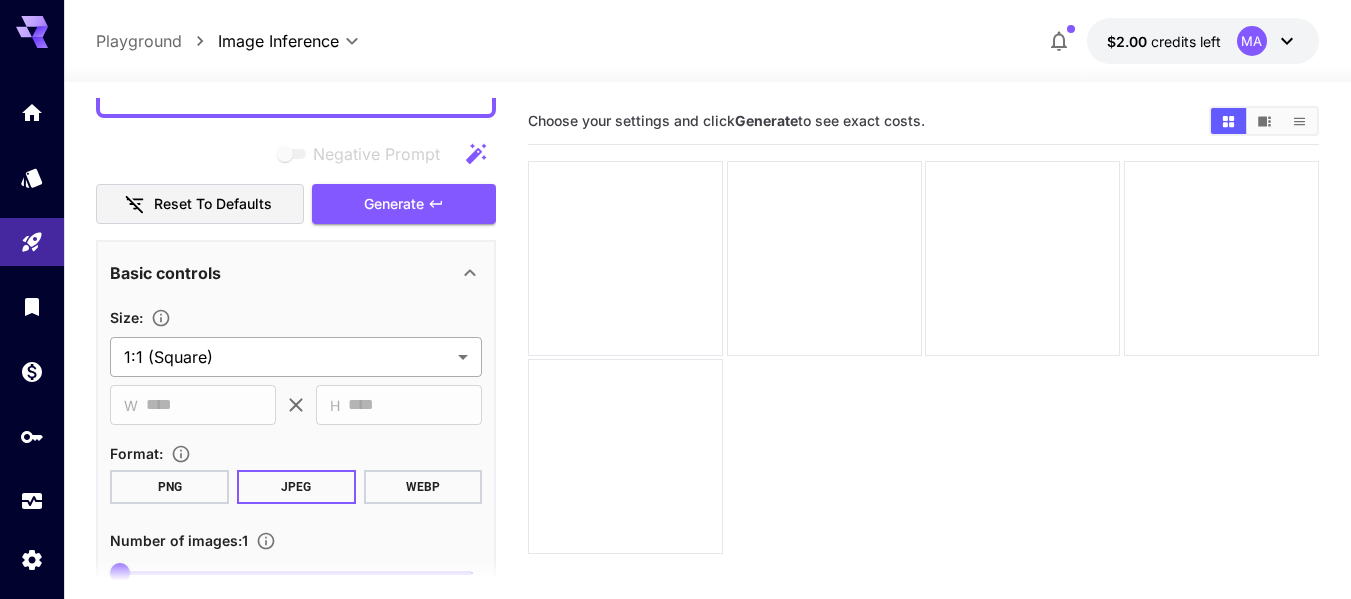 type on "**********" 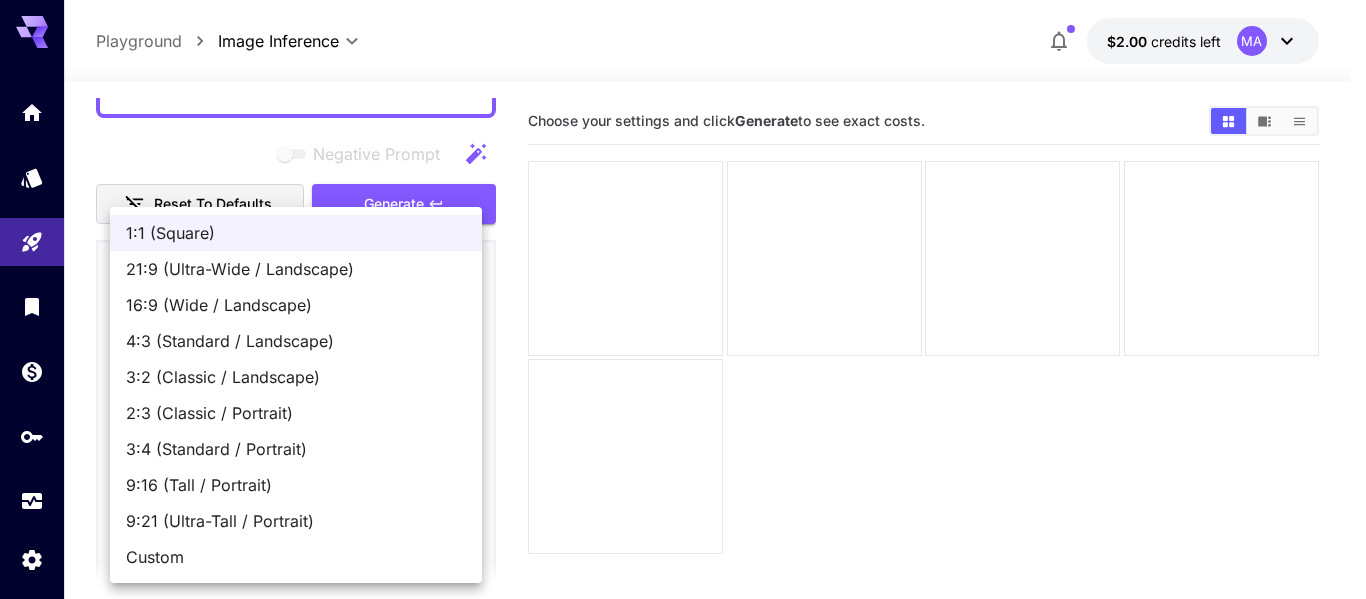 click on "**********" at bounding box center (683, 378) 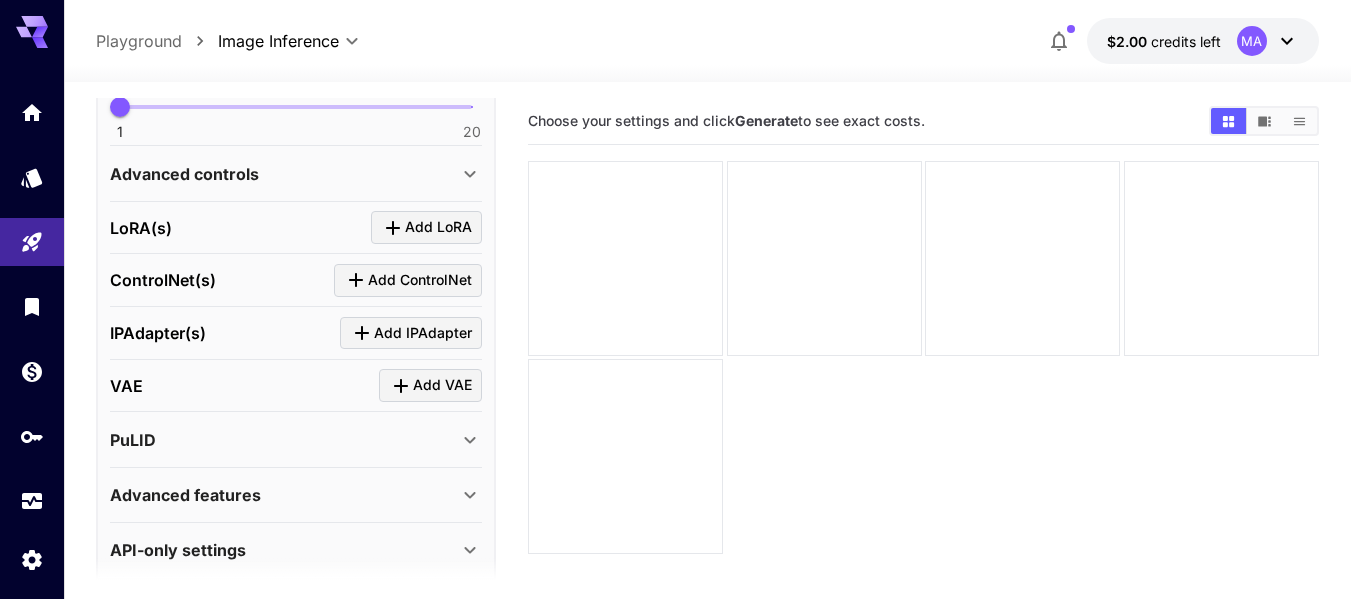 scroll, scrollTop: 833, scrollLeft: 0, axis: vertical 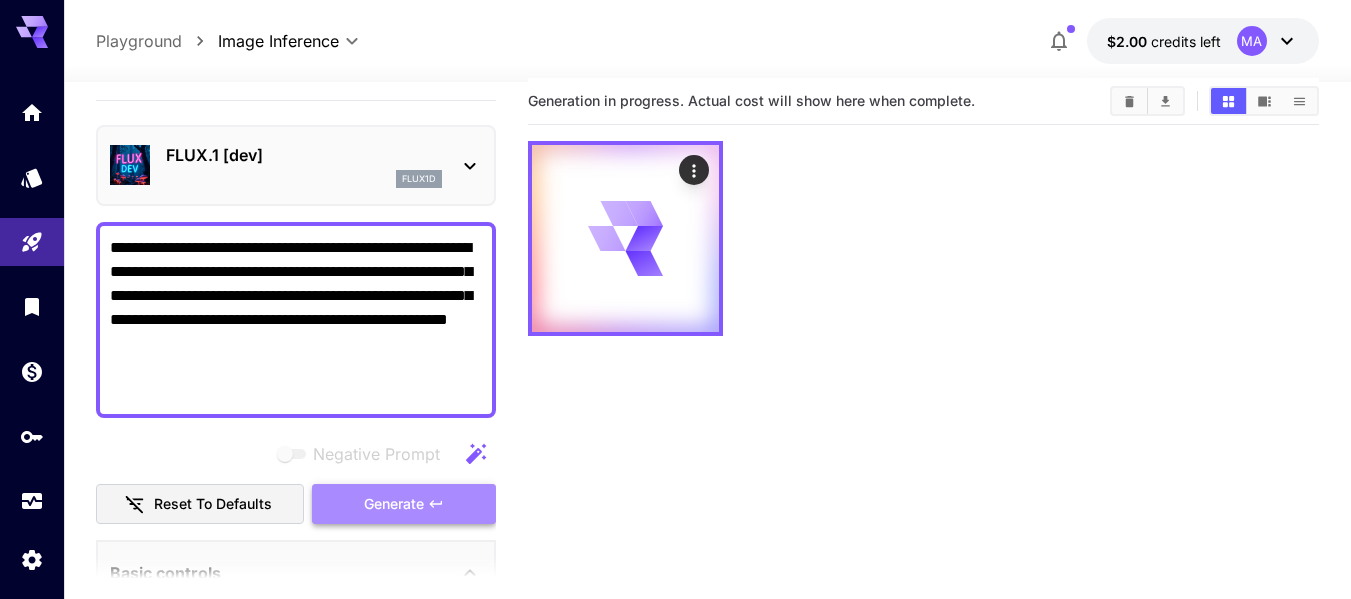 click on "Generate" at bounding box center (394, 504) 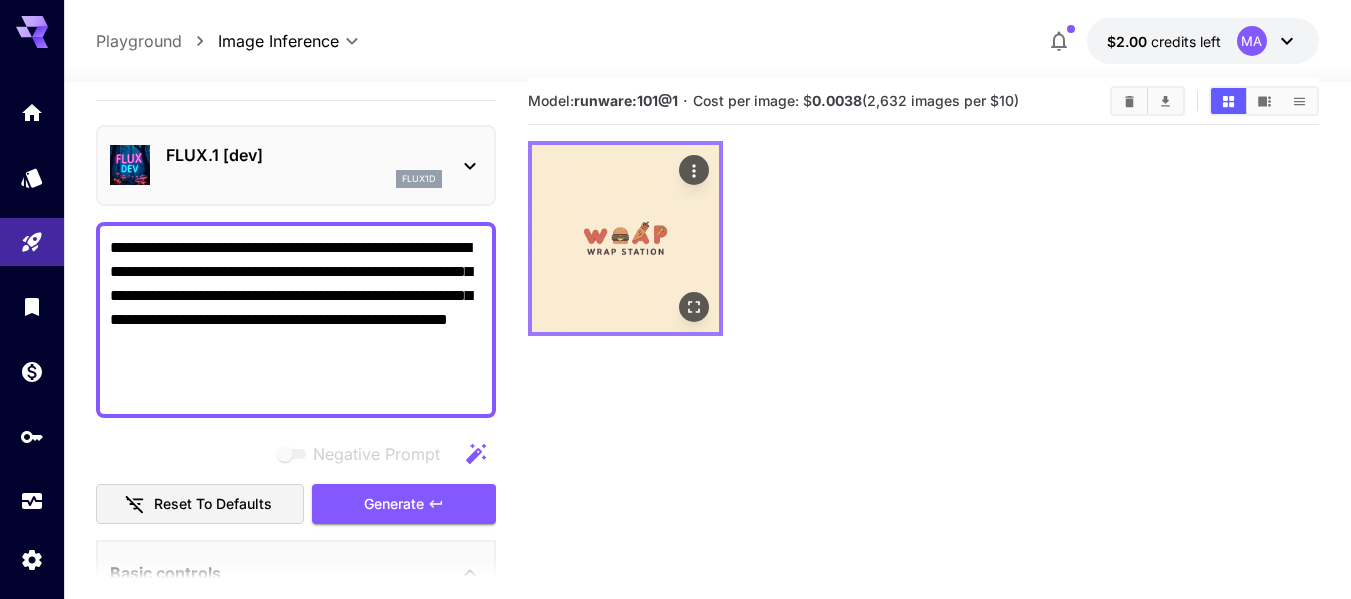 click at bounding box center [625, 238] 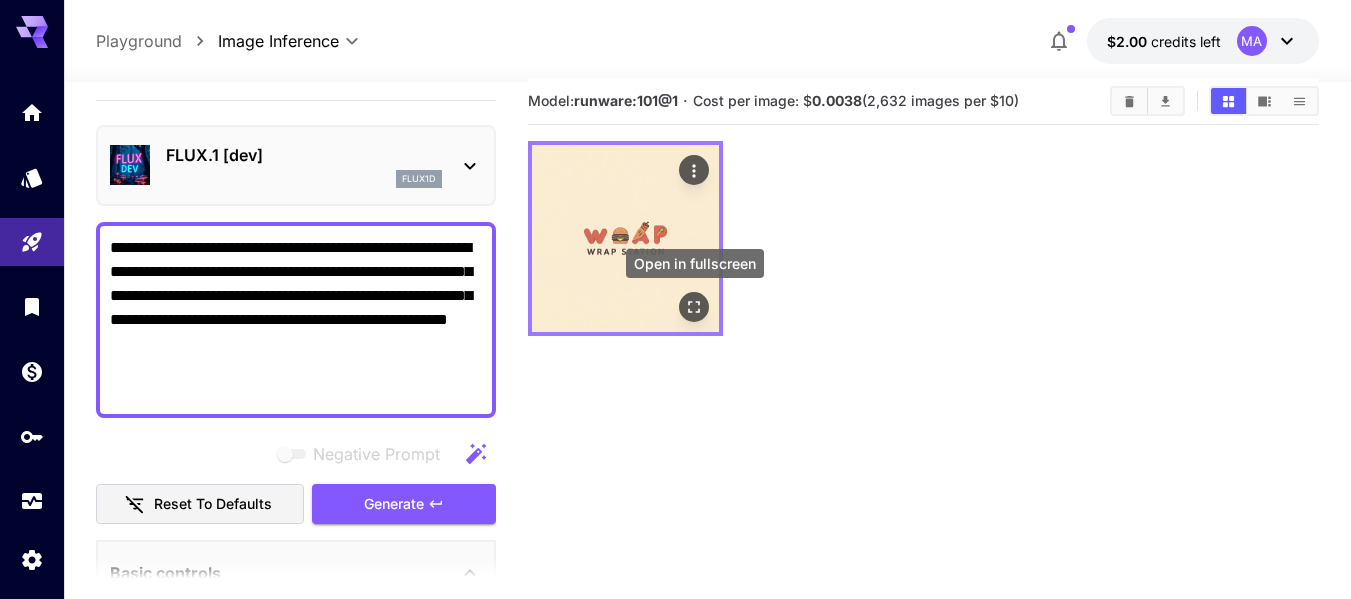 click 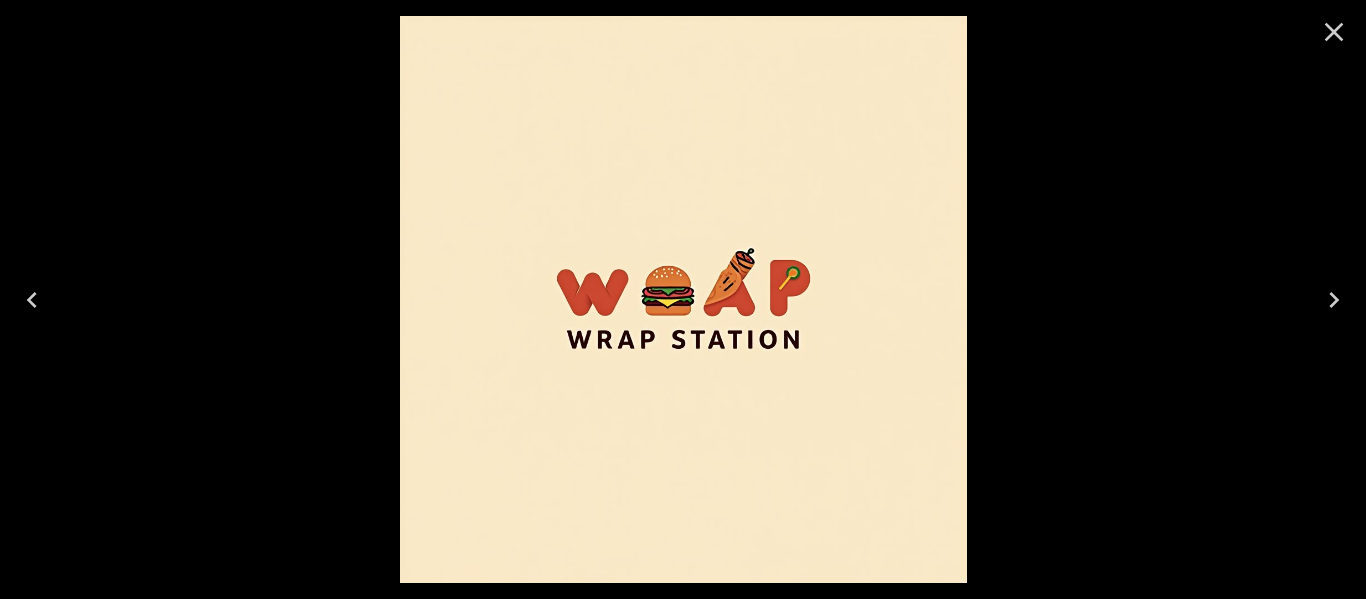 click 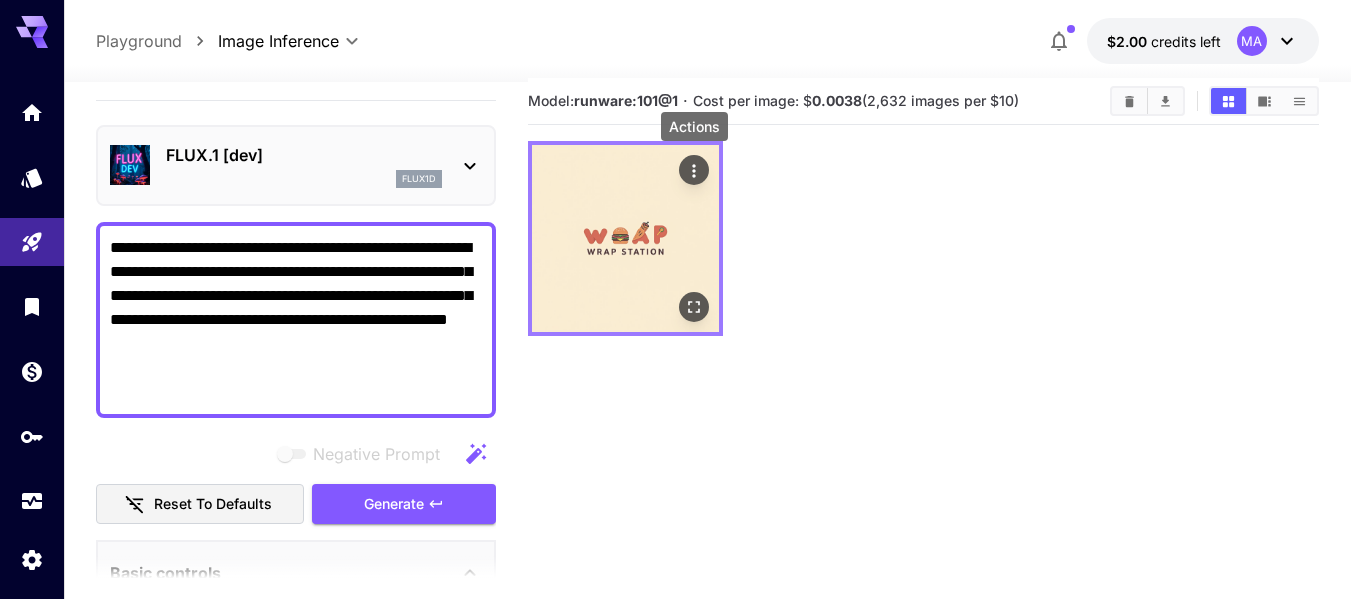 click 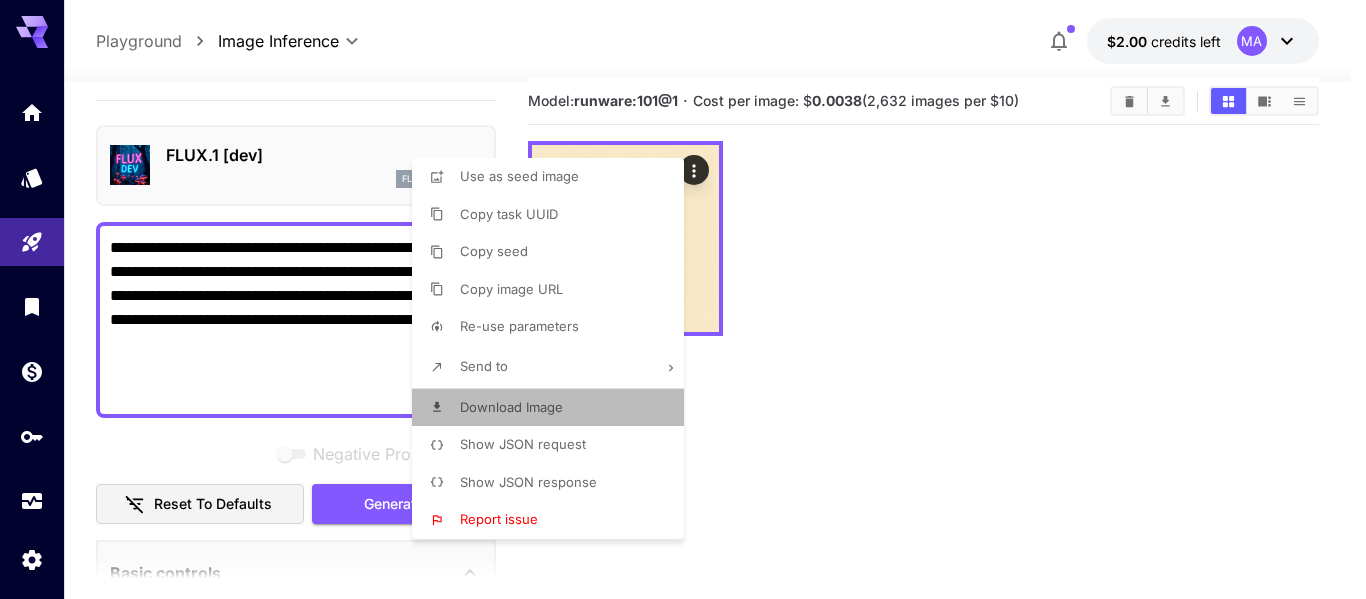 click on "Download Image" at bounding box center (511, 407) 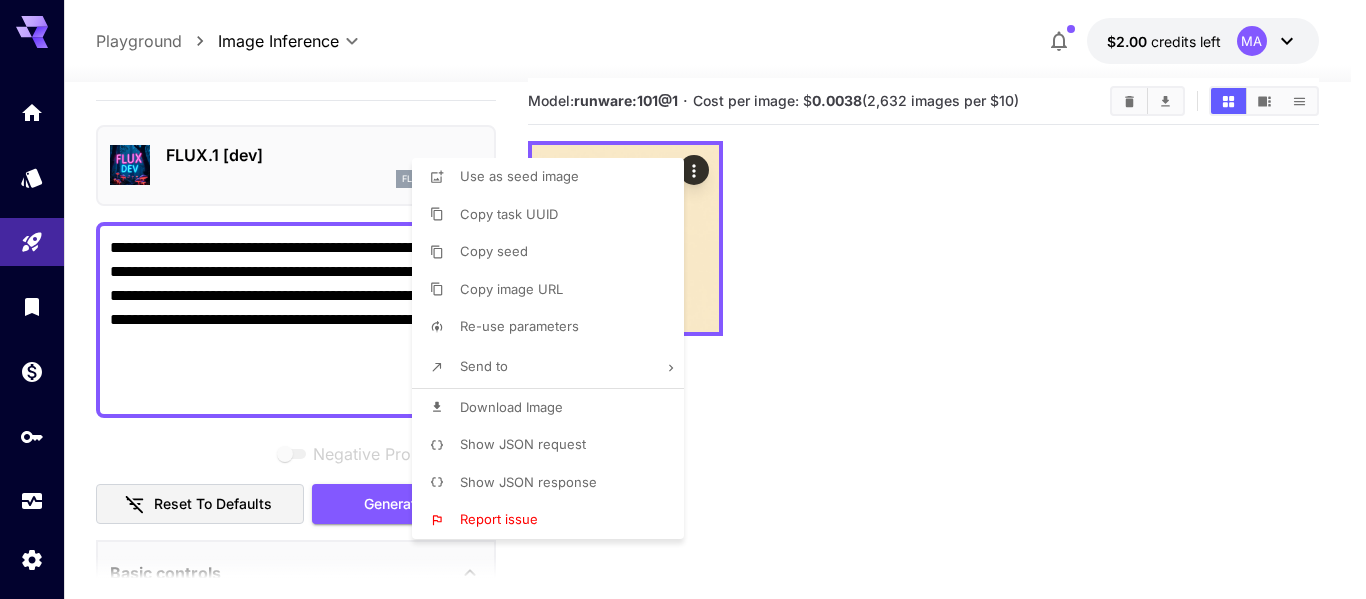 click at bounding box center (683, 299) 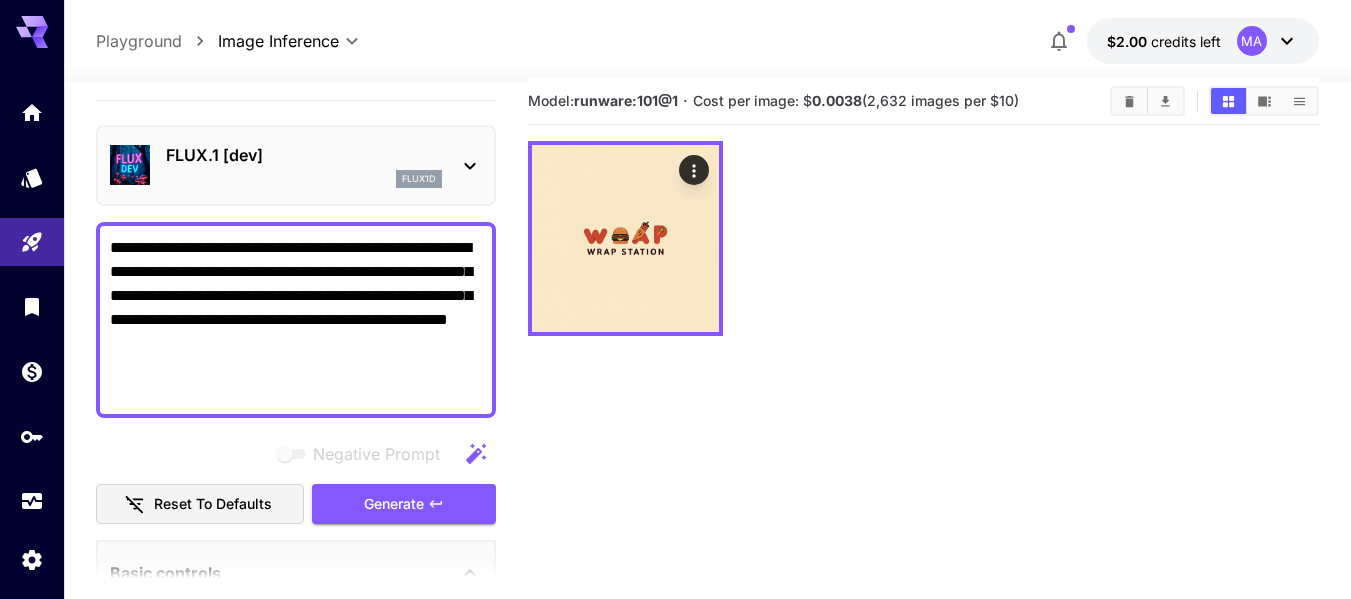 type 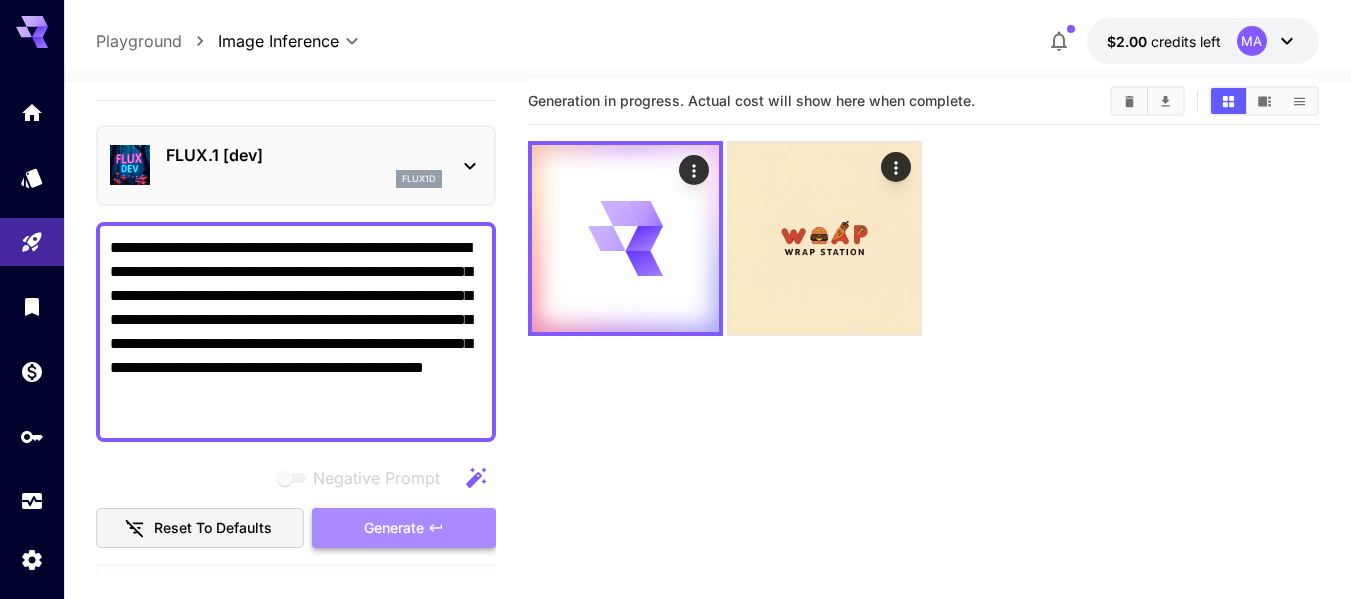 click on "Generate" at bounding box center (394, 528) 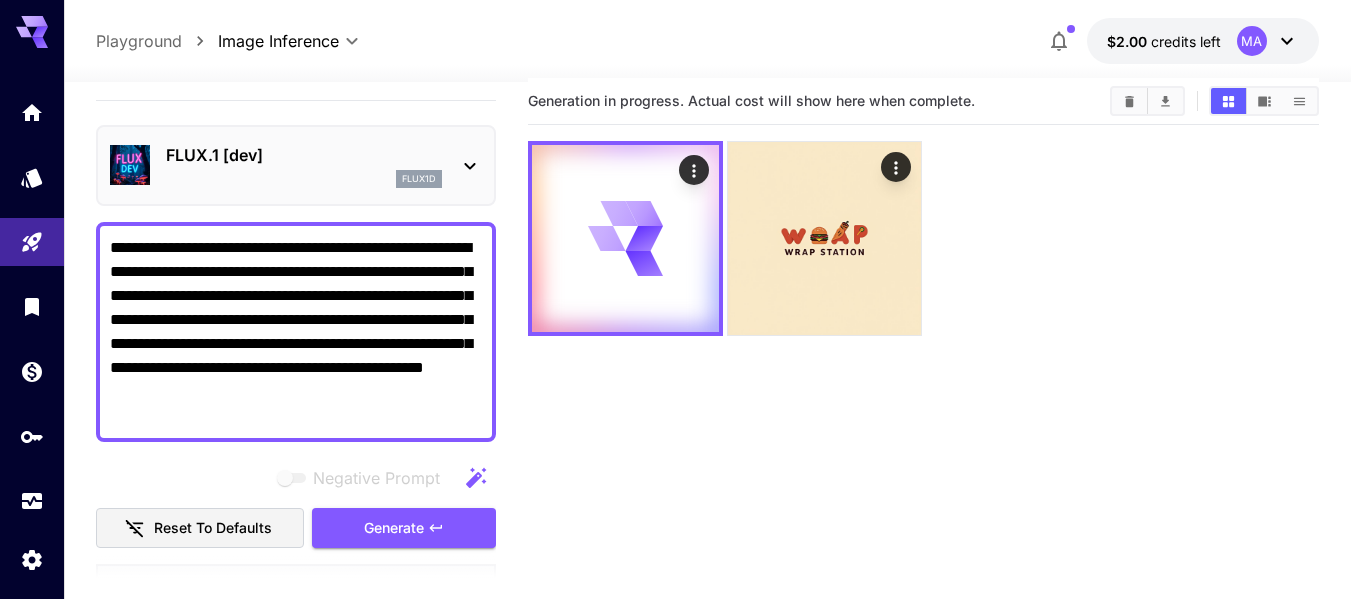 scroll, scrollTop: 0, scrollLeft: 0, axis: both 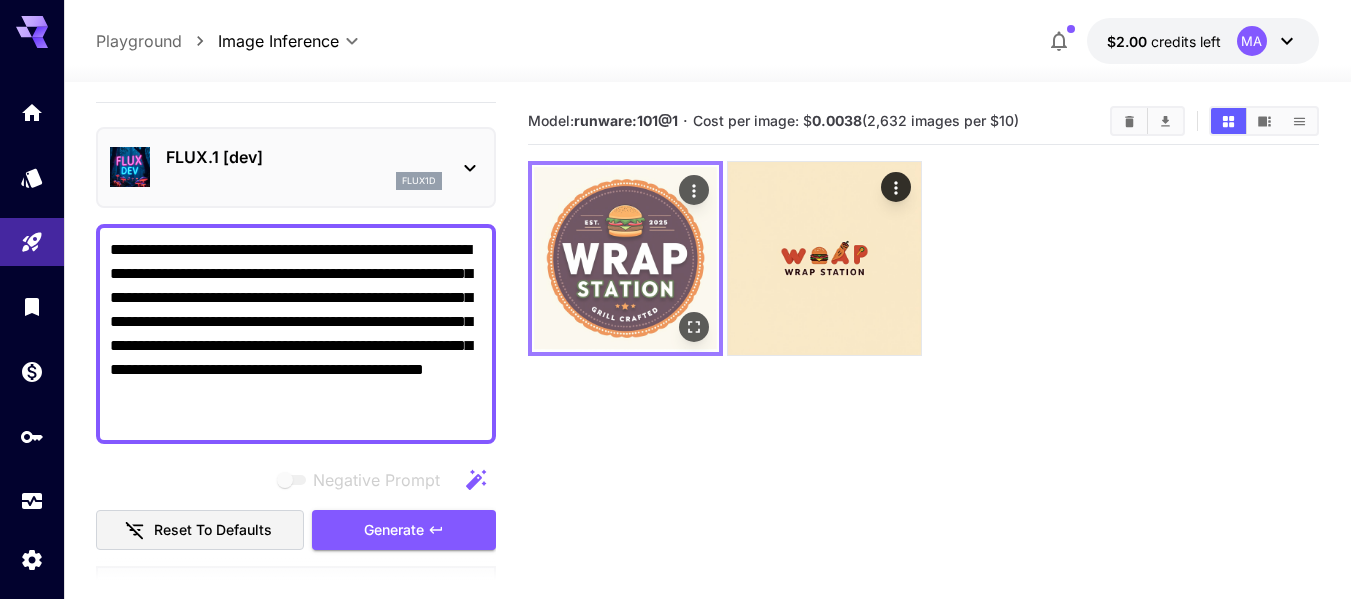 click at bounding box center (625, 258) 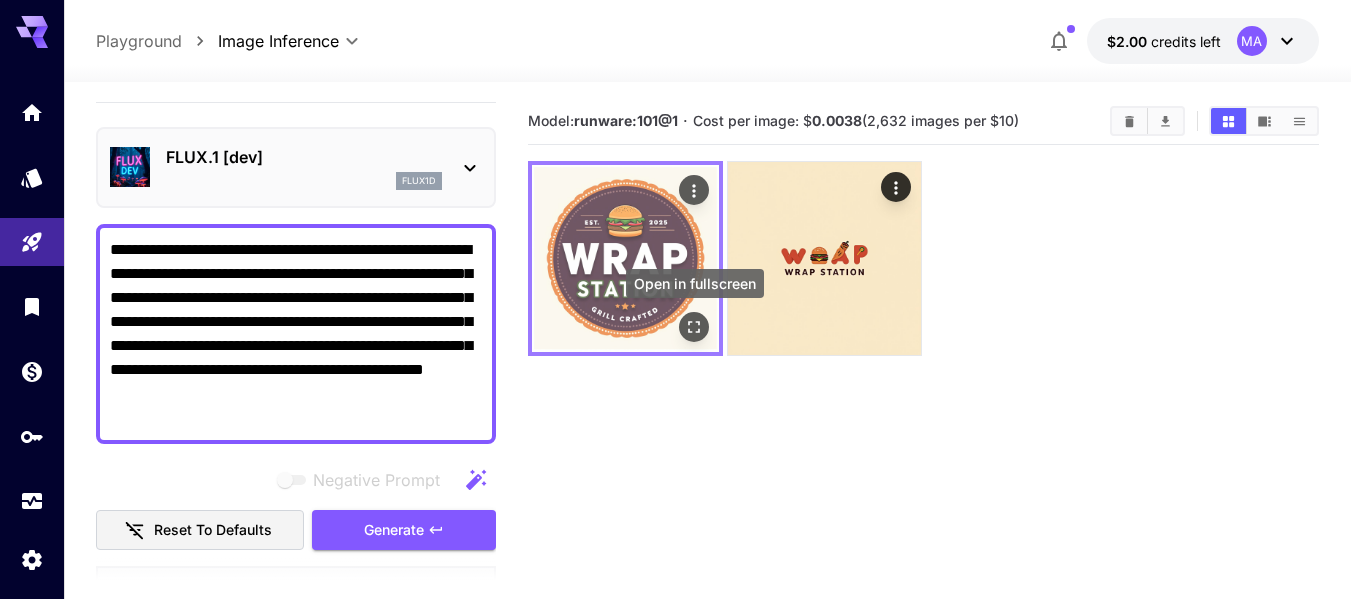 click at bounding box center [694, 327] 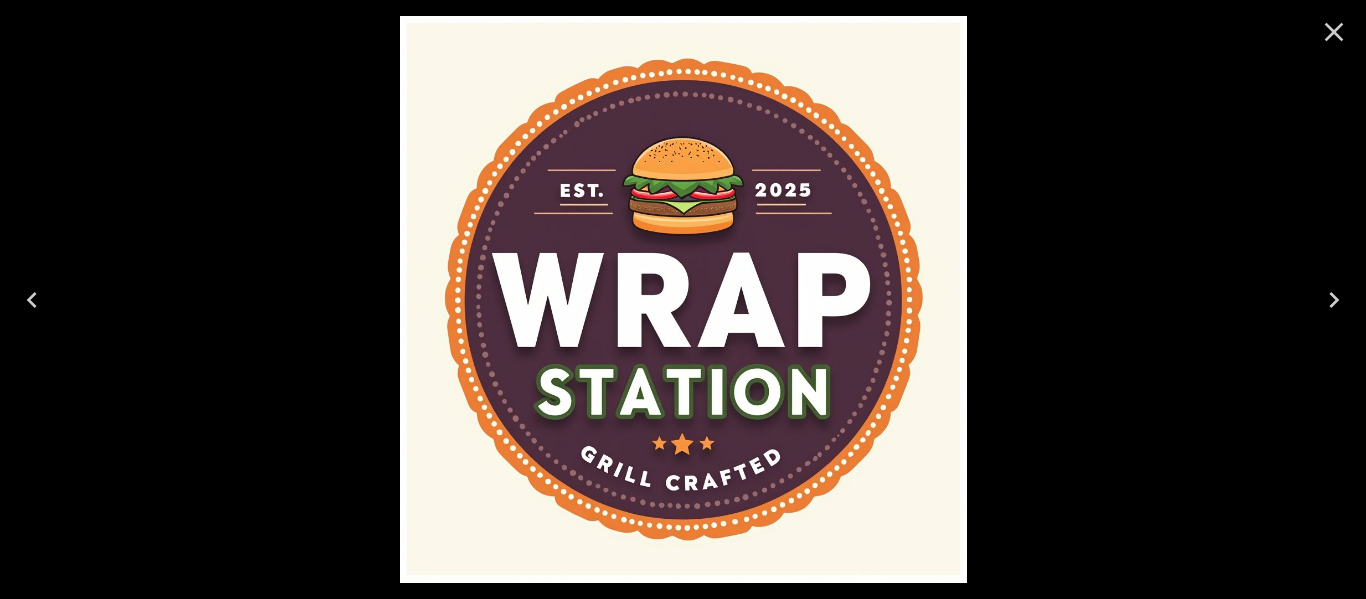 click 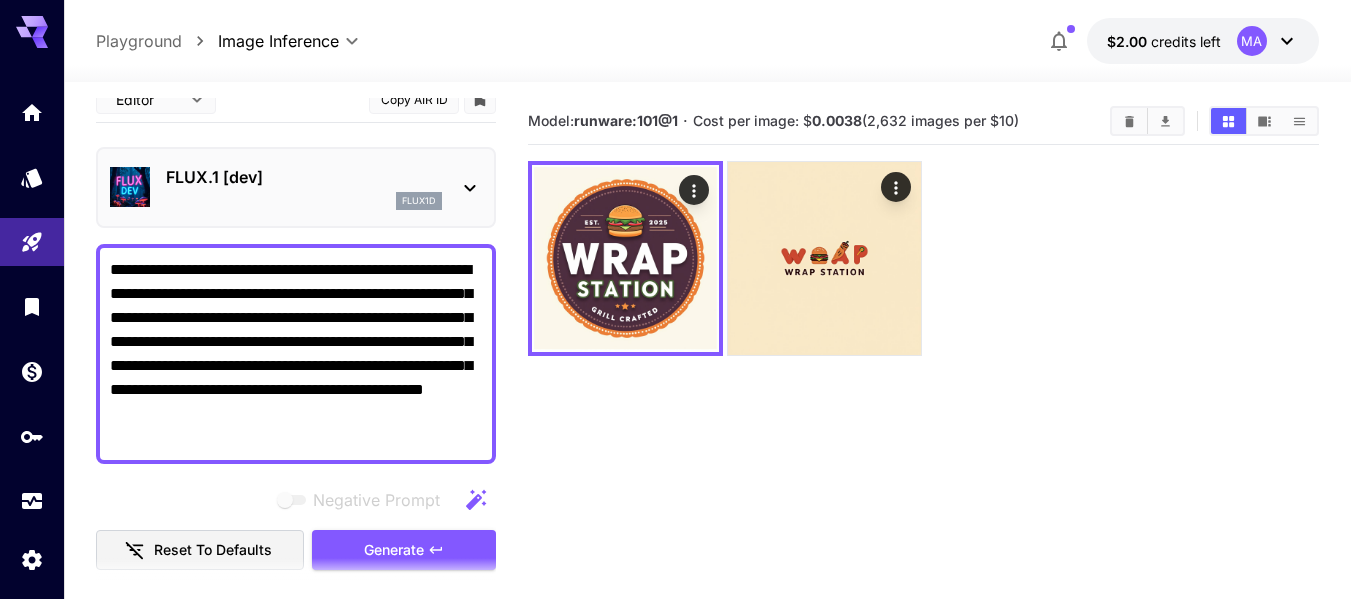 scroll, scrollTop: 26, scrollLeft: 0, axis: vertical 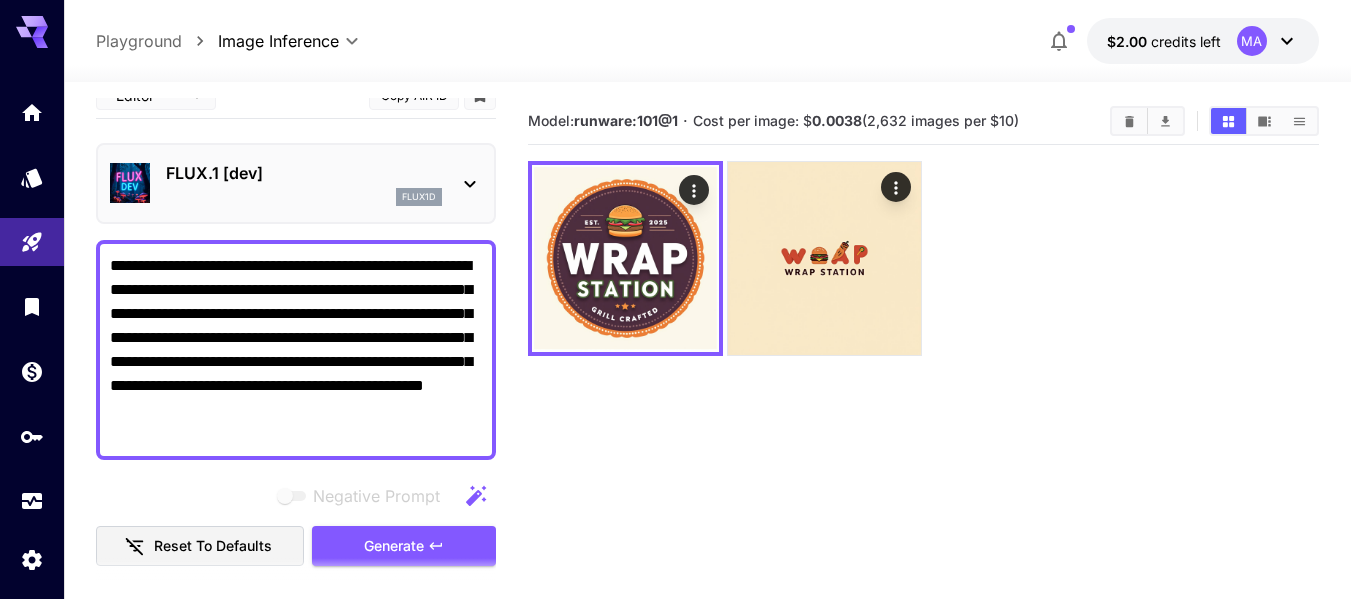 click on "**********" at bounding box center (296, 350) 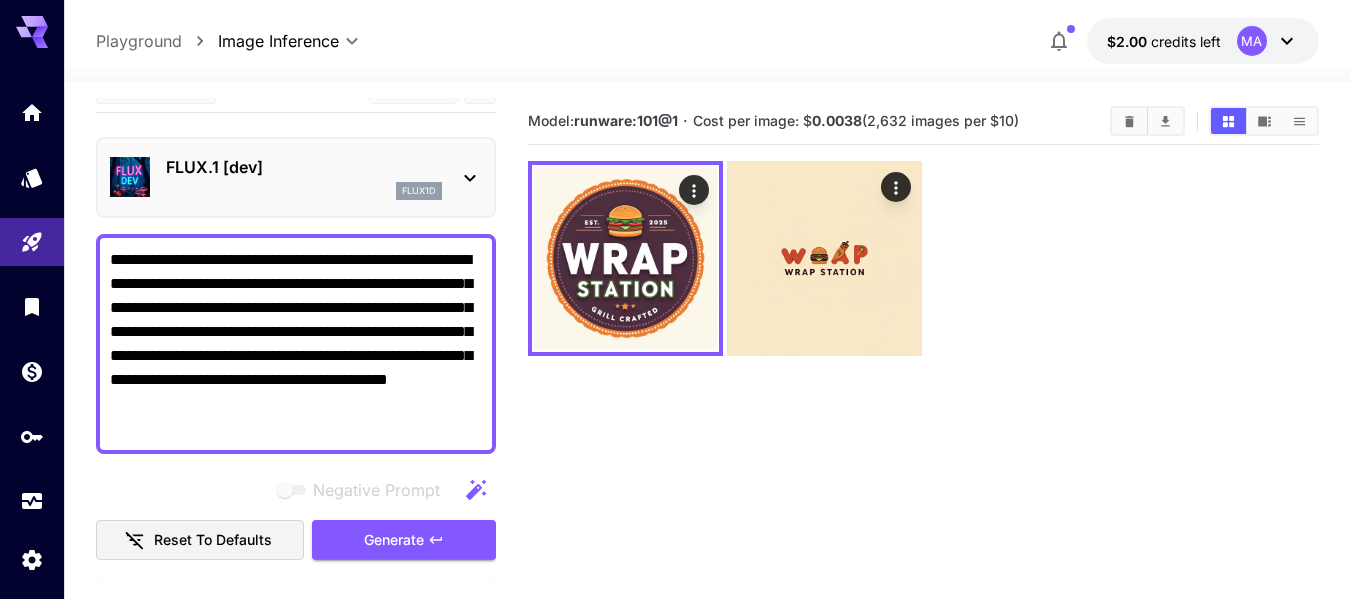 scroll, scrollTop: 81, scrollLeft: 0, axis: vertical 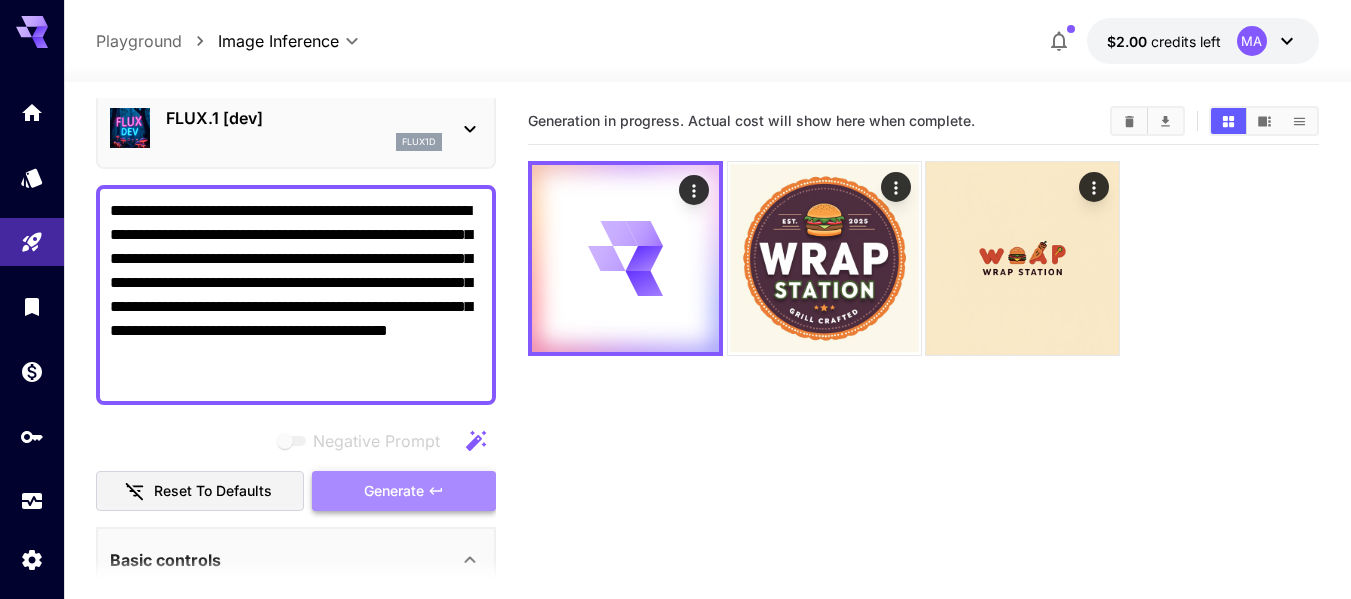click on "Generate" at bounding box center (394, 491) 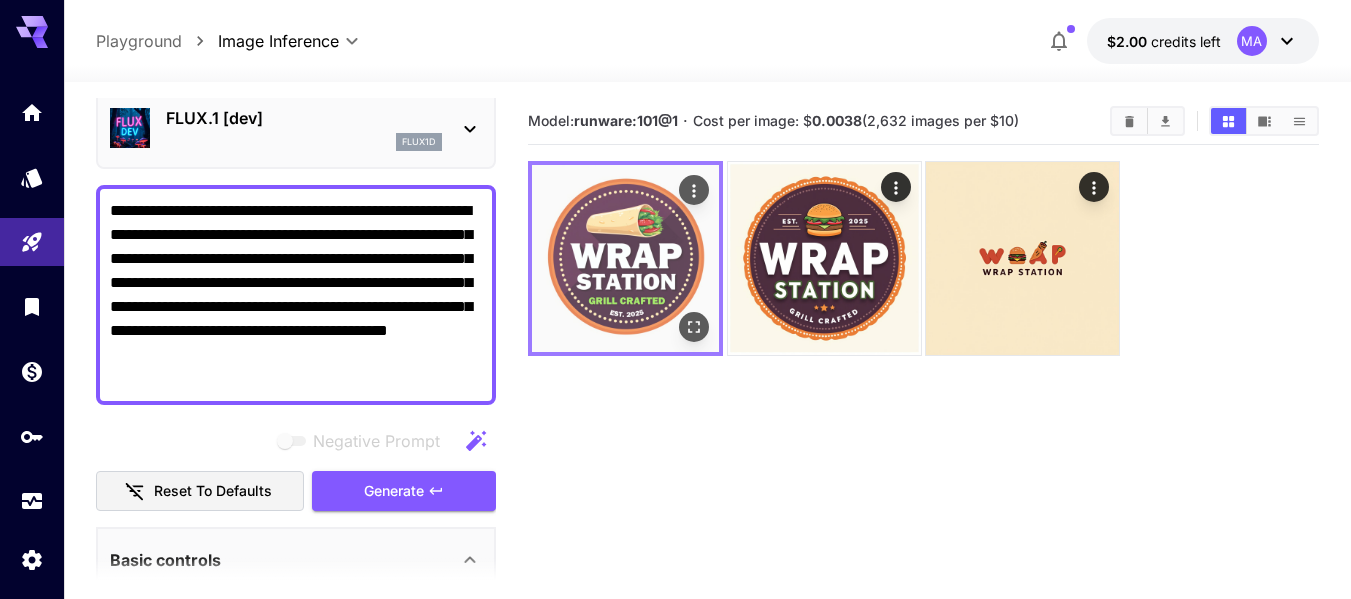 click at bounding box center (625, 258) 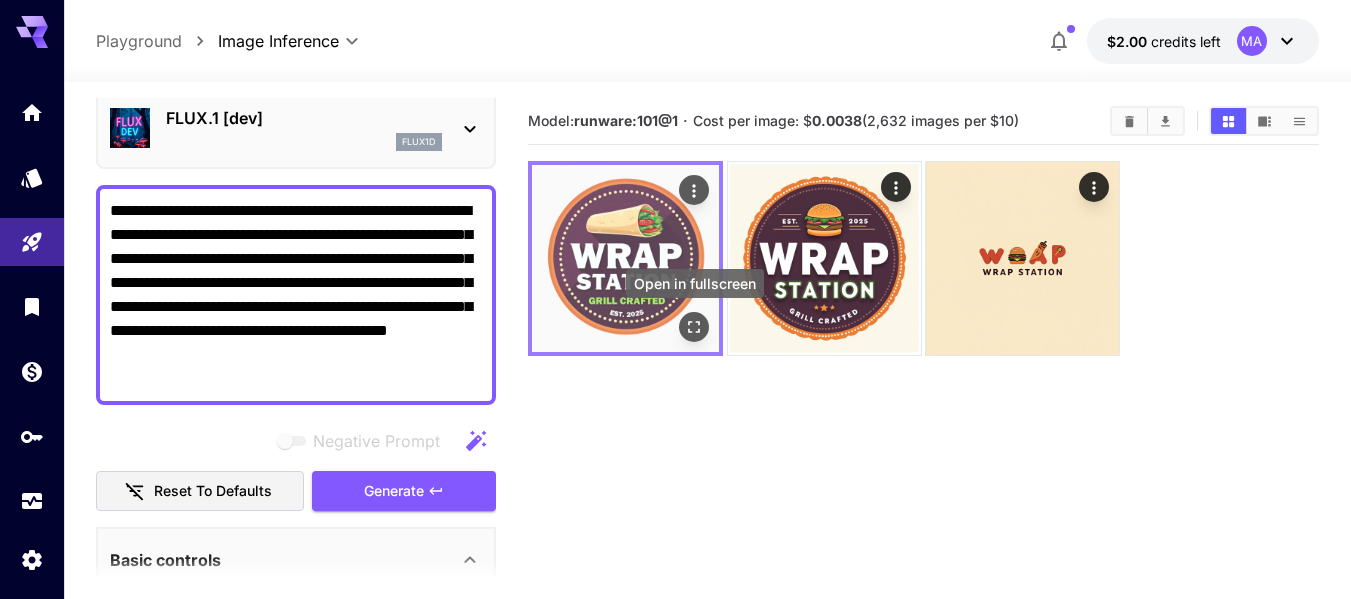 click 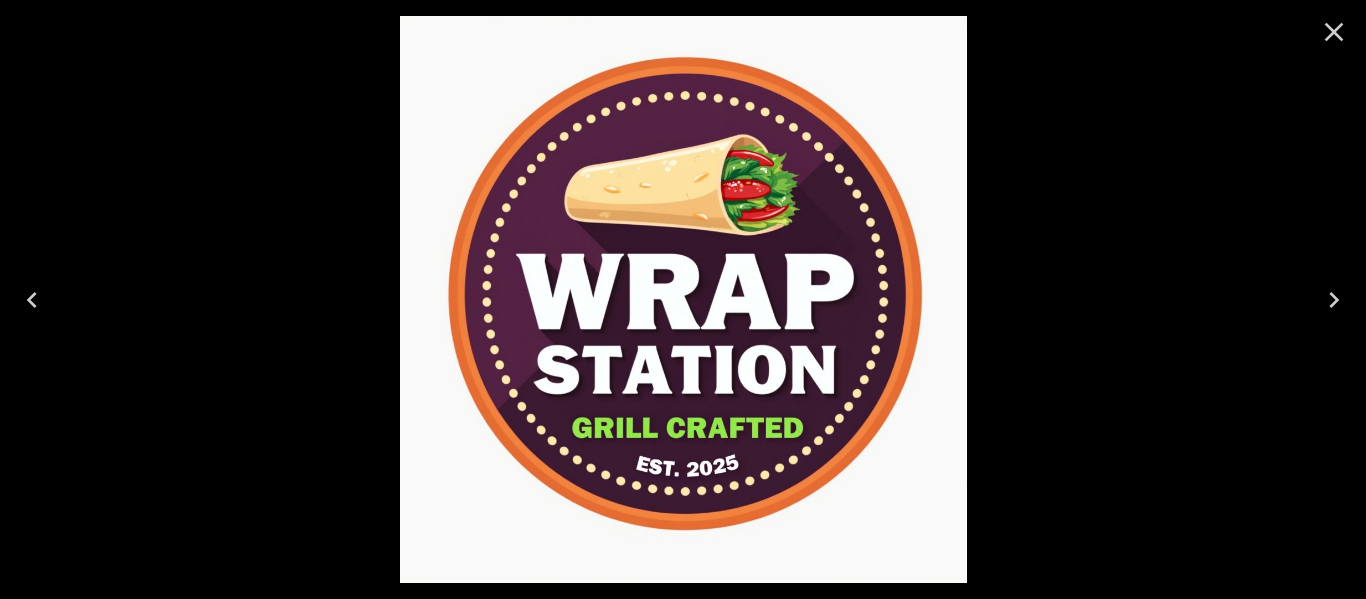 click 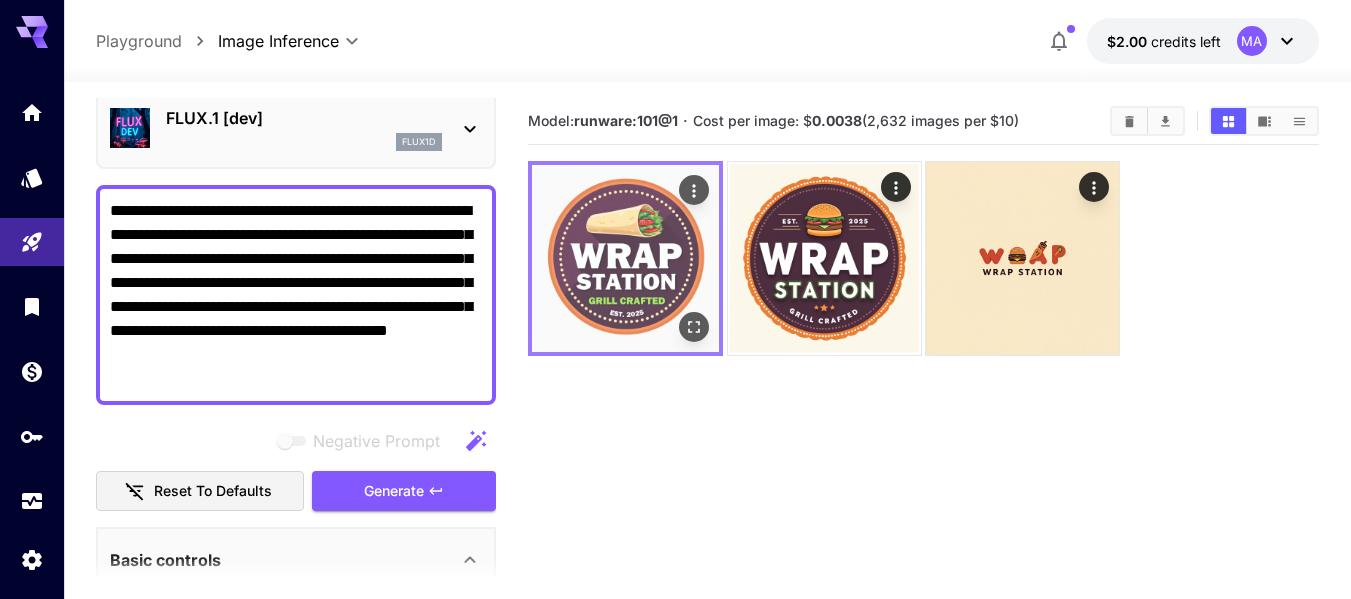 click at bounding box center [625, 258] 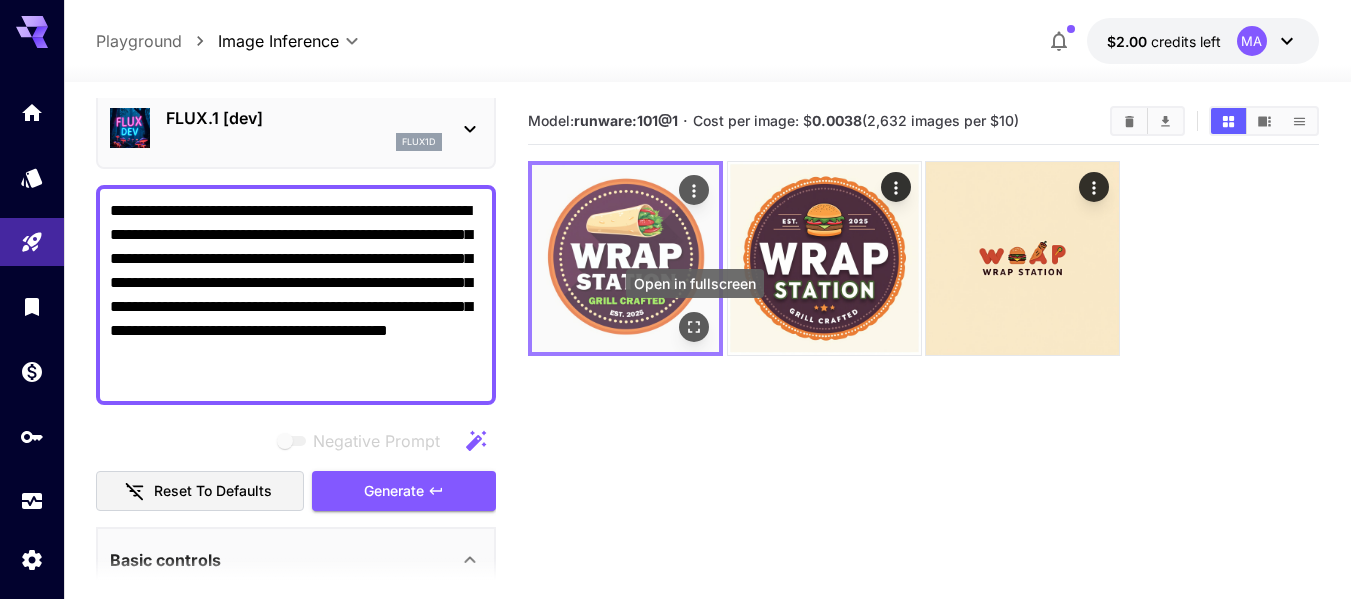 click 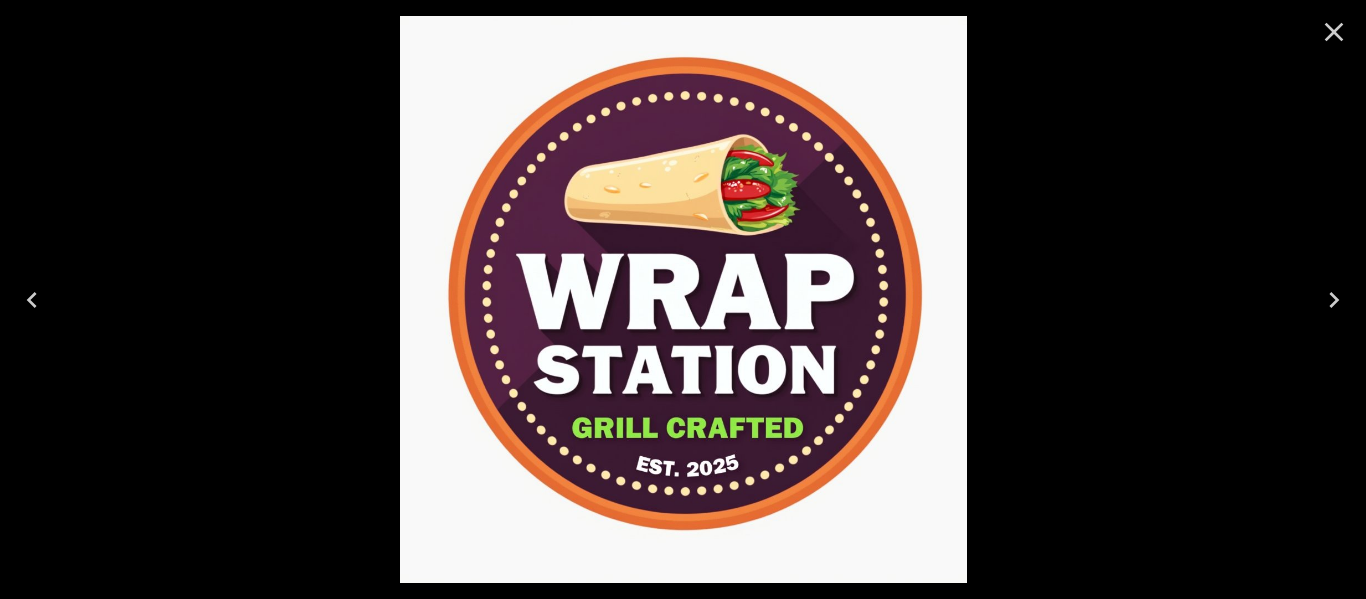 click 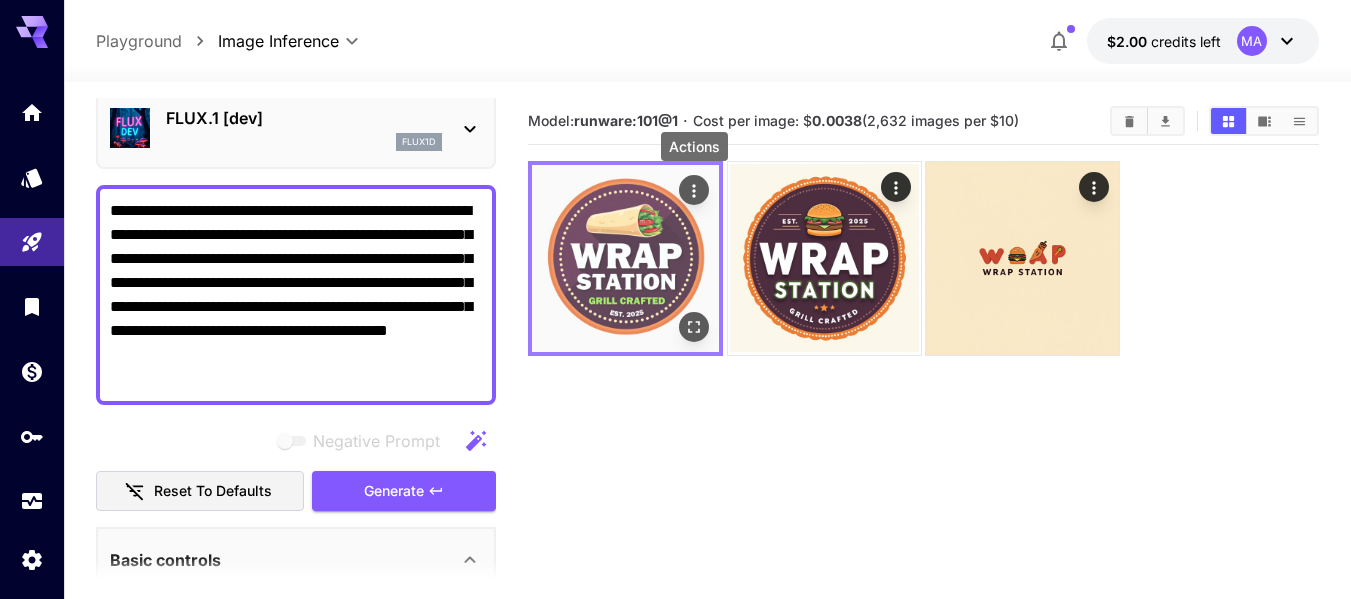 click 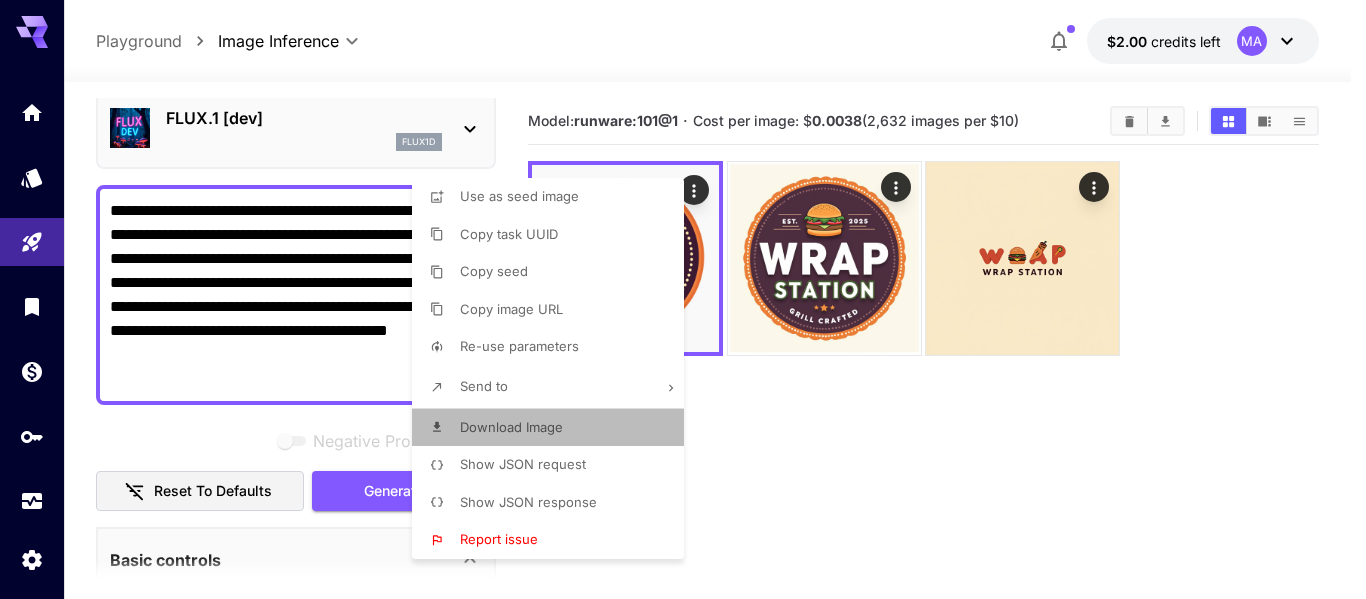 click on "Download Image" at bounding box center (511, 427) 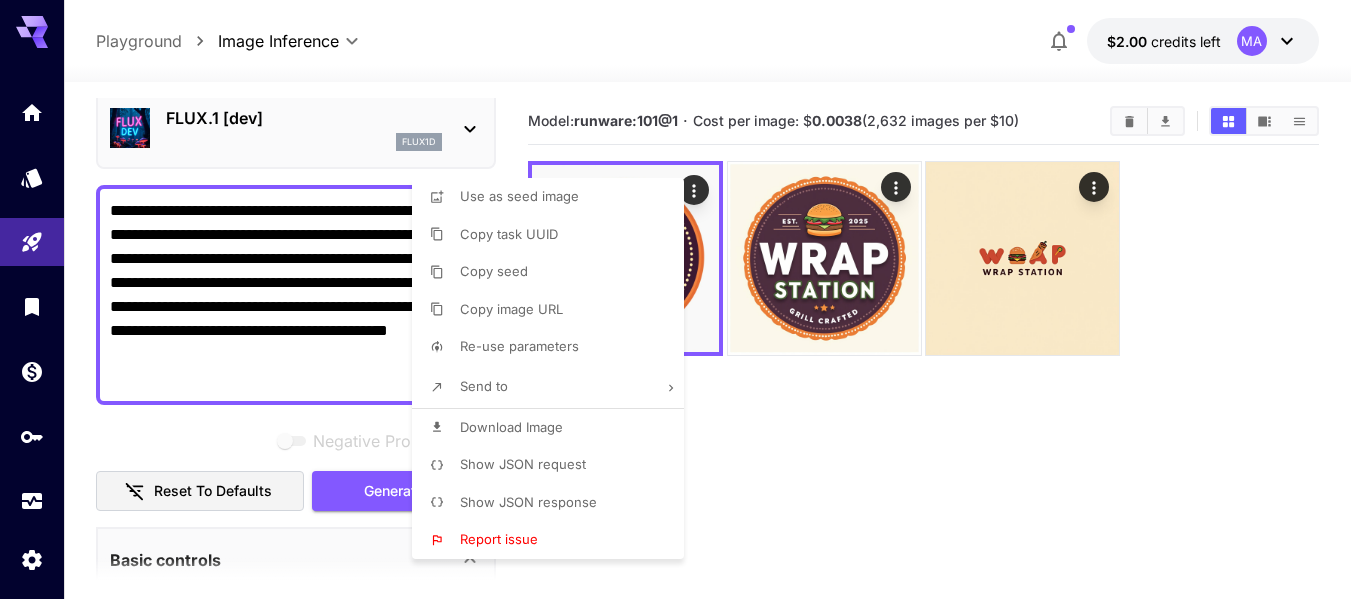 click at bounding box center [683, 299] 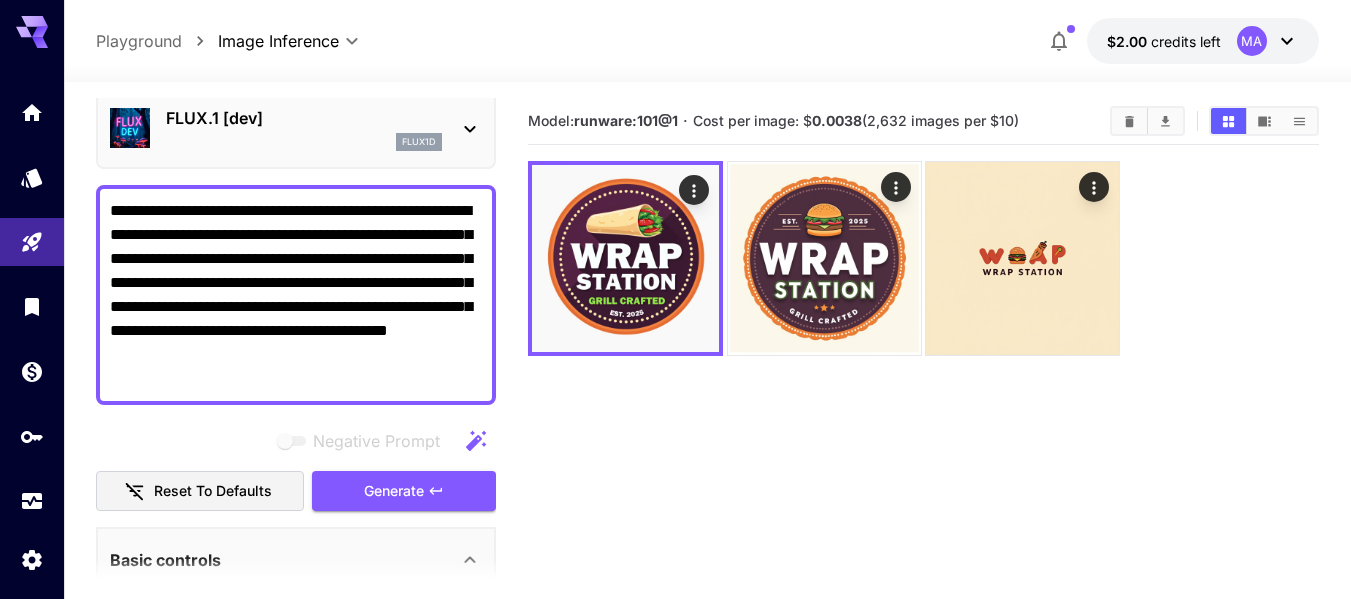 click on "**********" at bounding box center (296, 295) 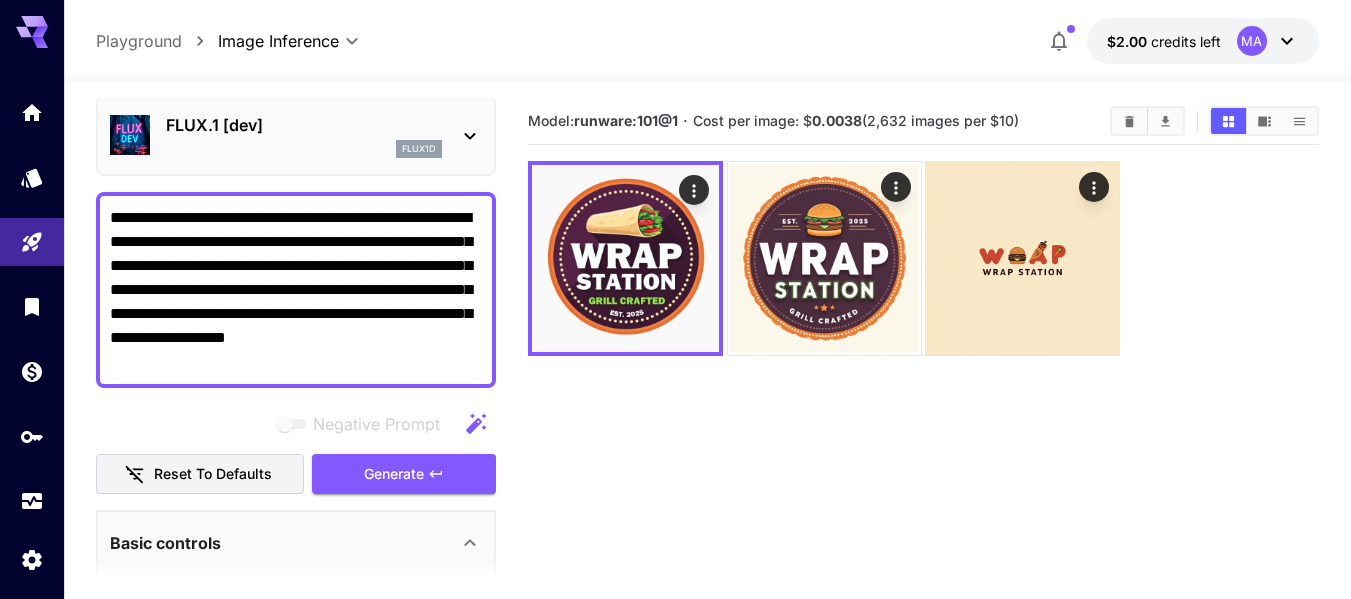 scroll, scrollTop: 69, scrollLeft: 0, axis: vertical 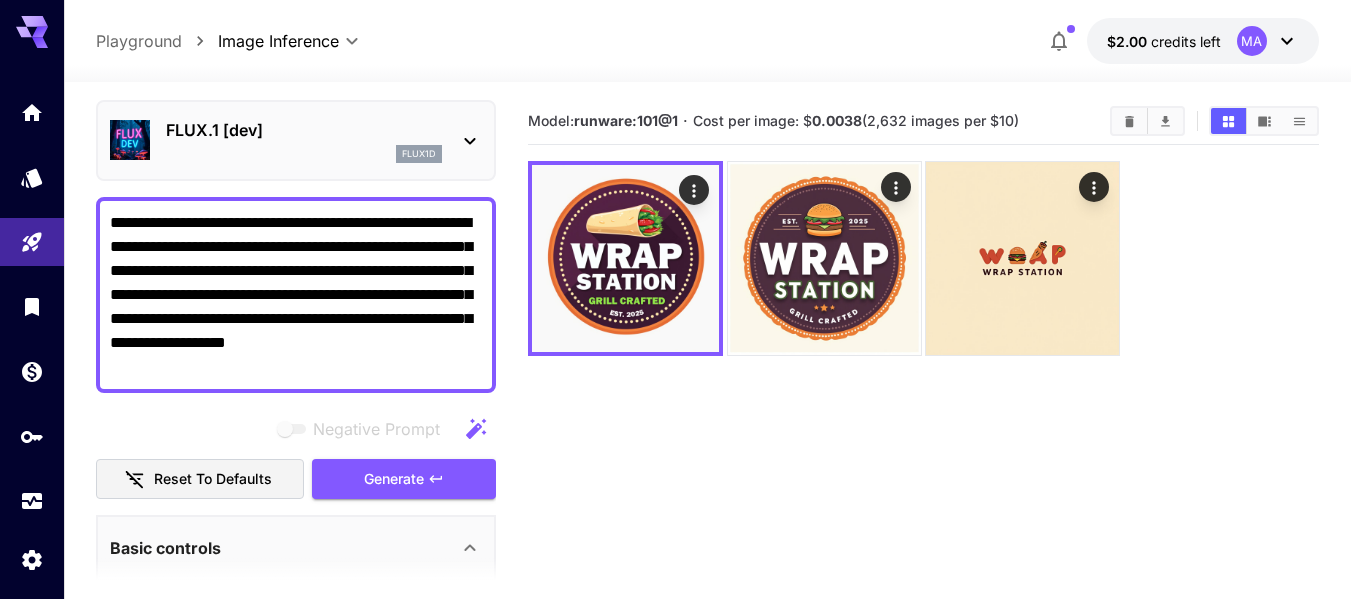 click on "**********" at bounding box center [296, 295] 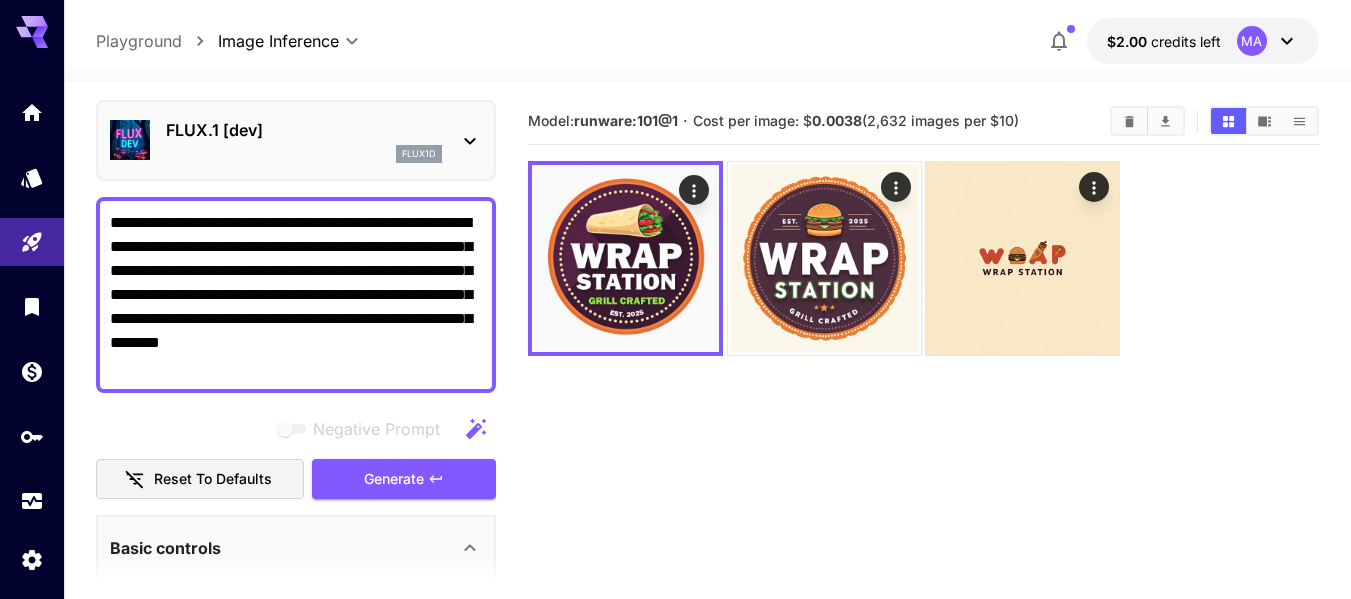 click on "**********" at bounding box center [296, 295] 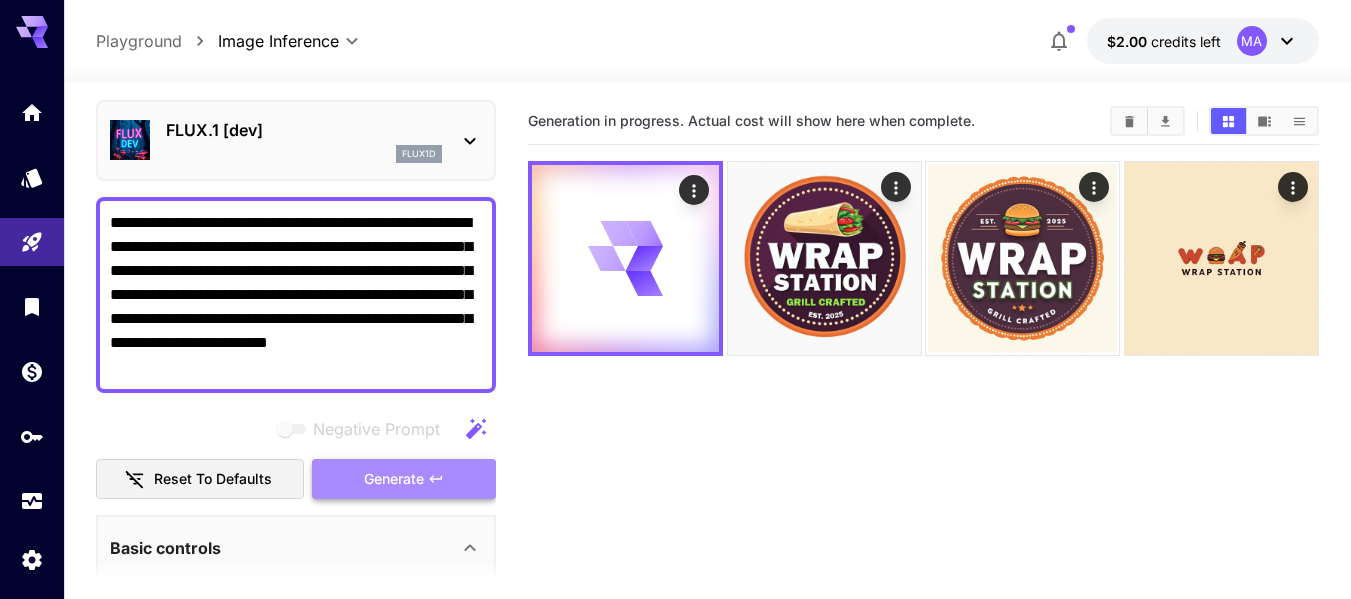 click on "Generate" at bounding box center (394, 479) 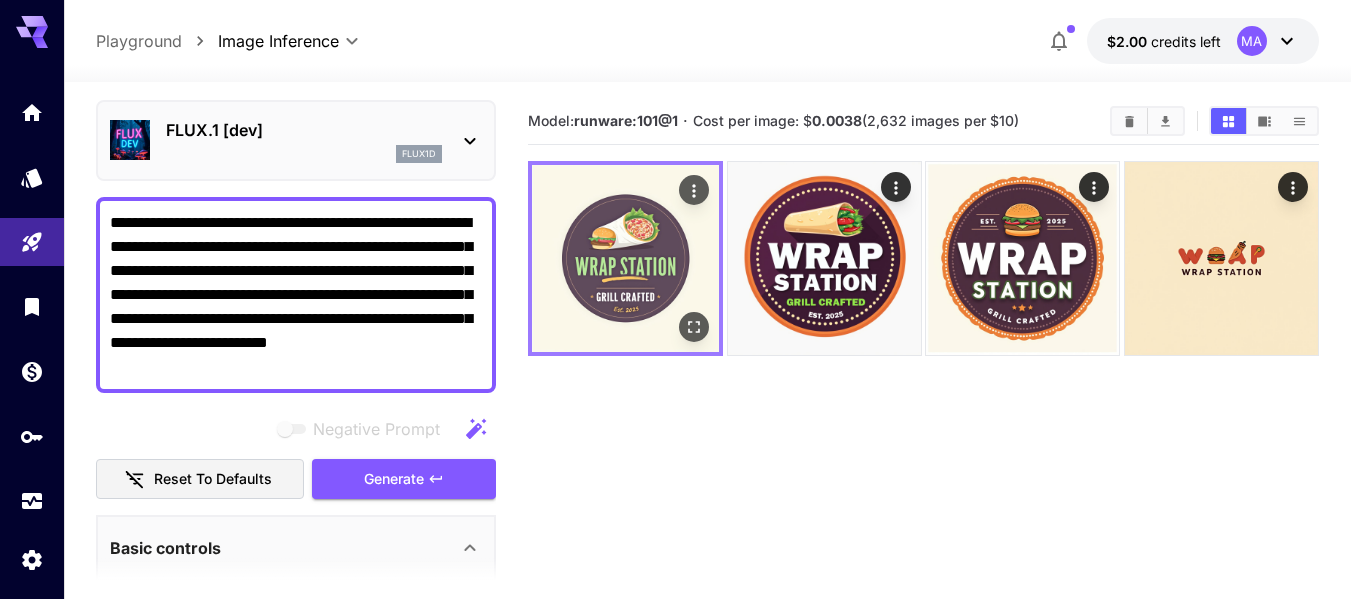 click at bounding box center [625, 258] 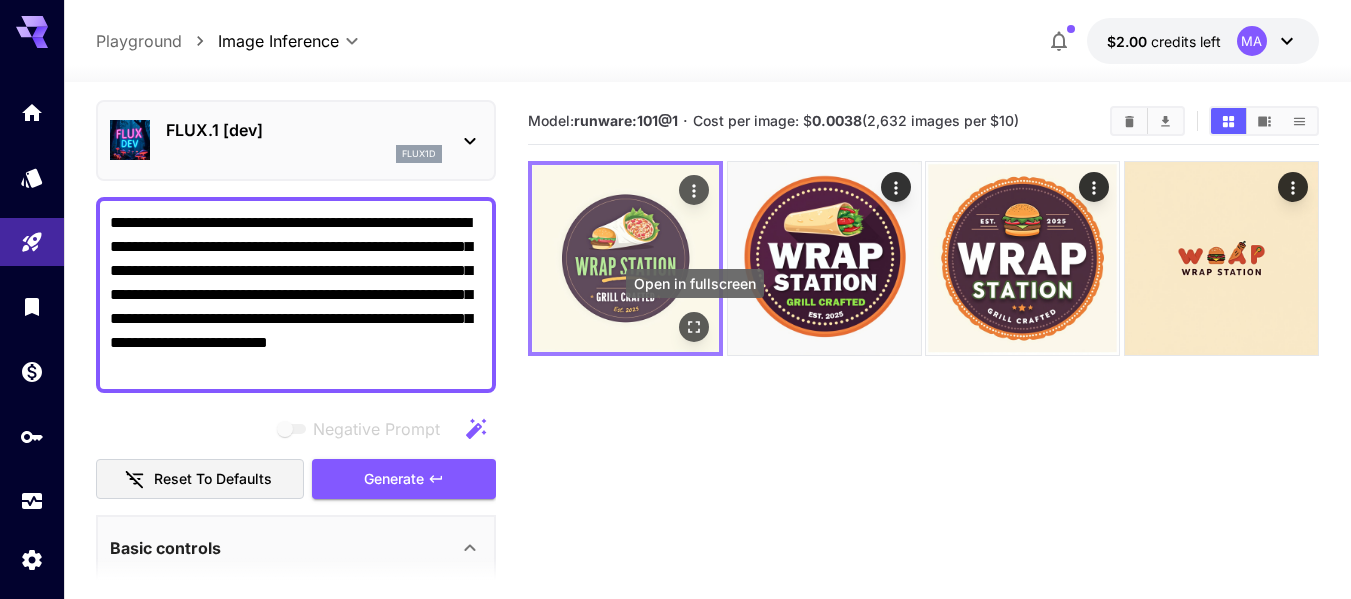 click 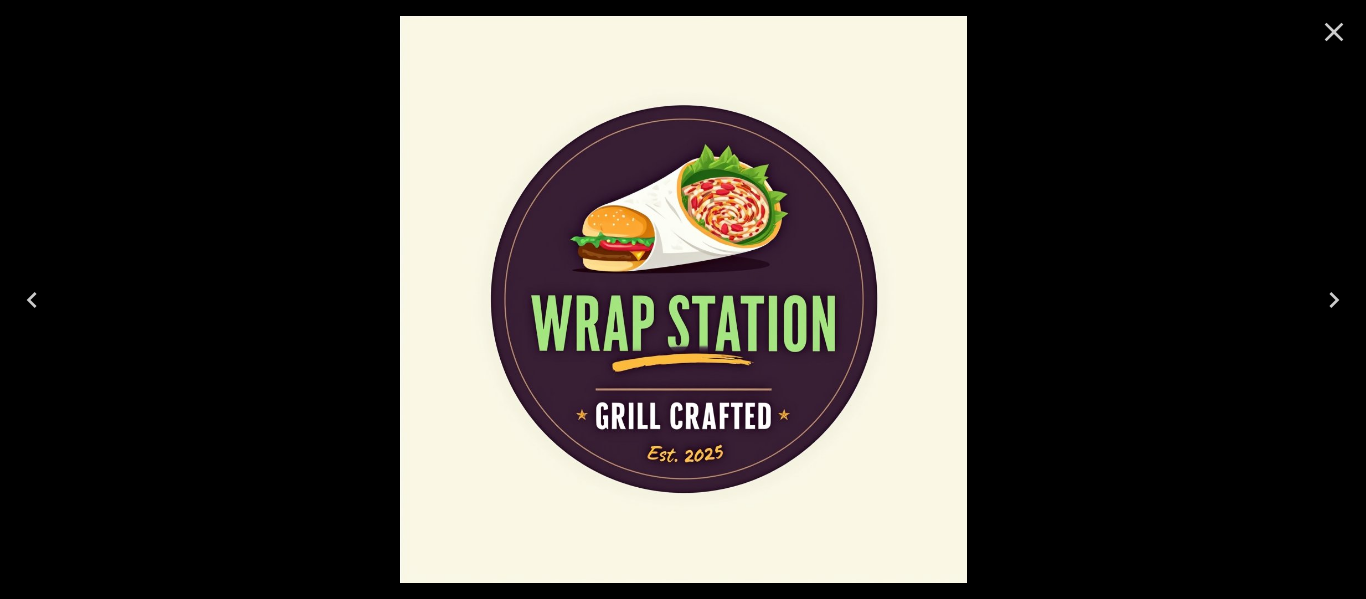 click 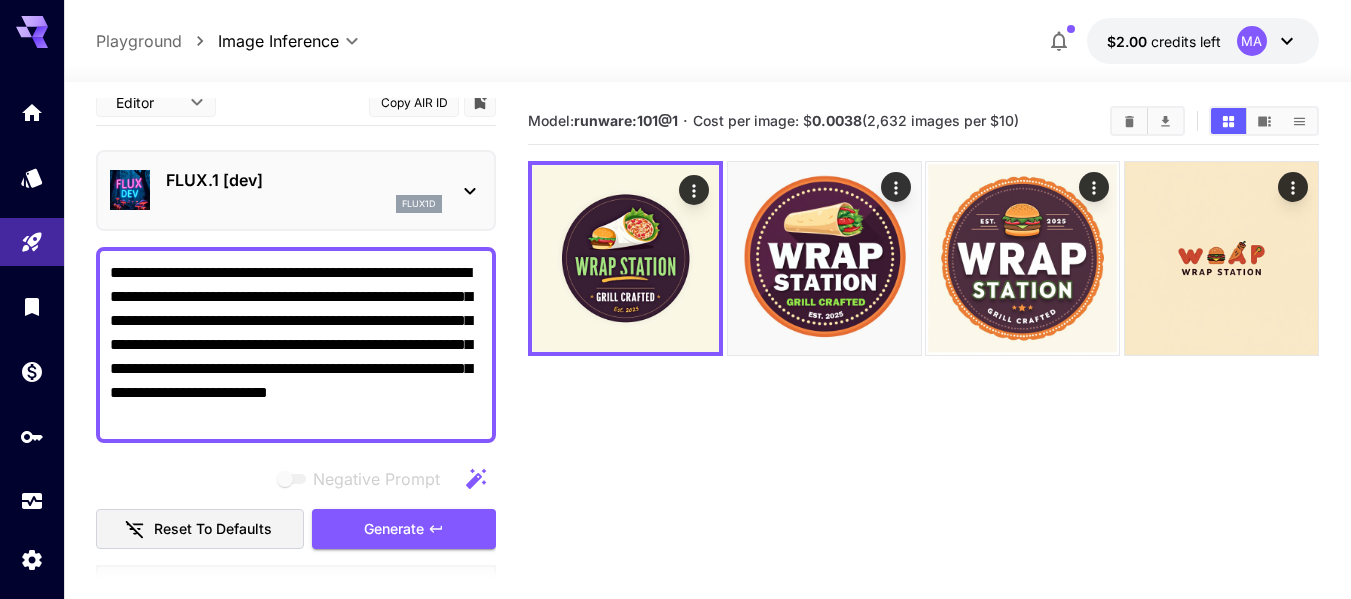 scroll, scrollTop: 18, scrollLeft: 0, axis: vertical 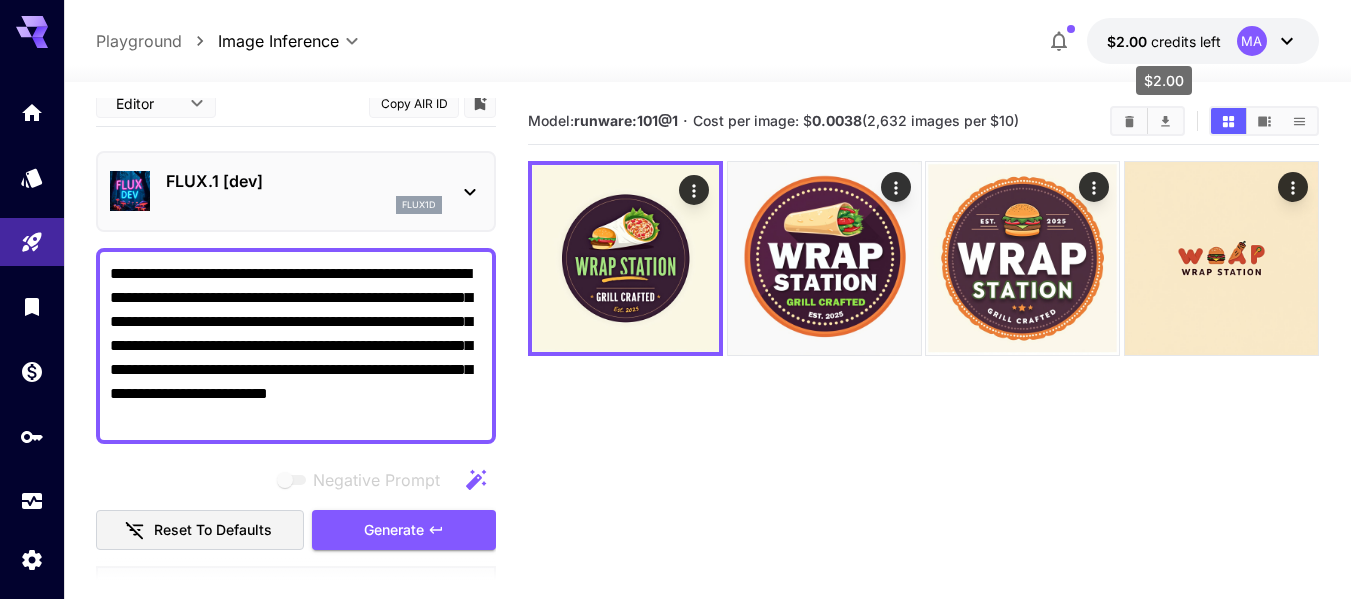 click on "credits left" at bounding box center (1186, 41) 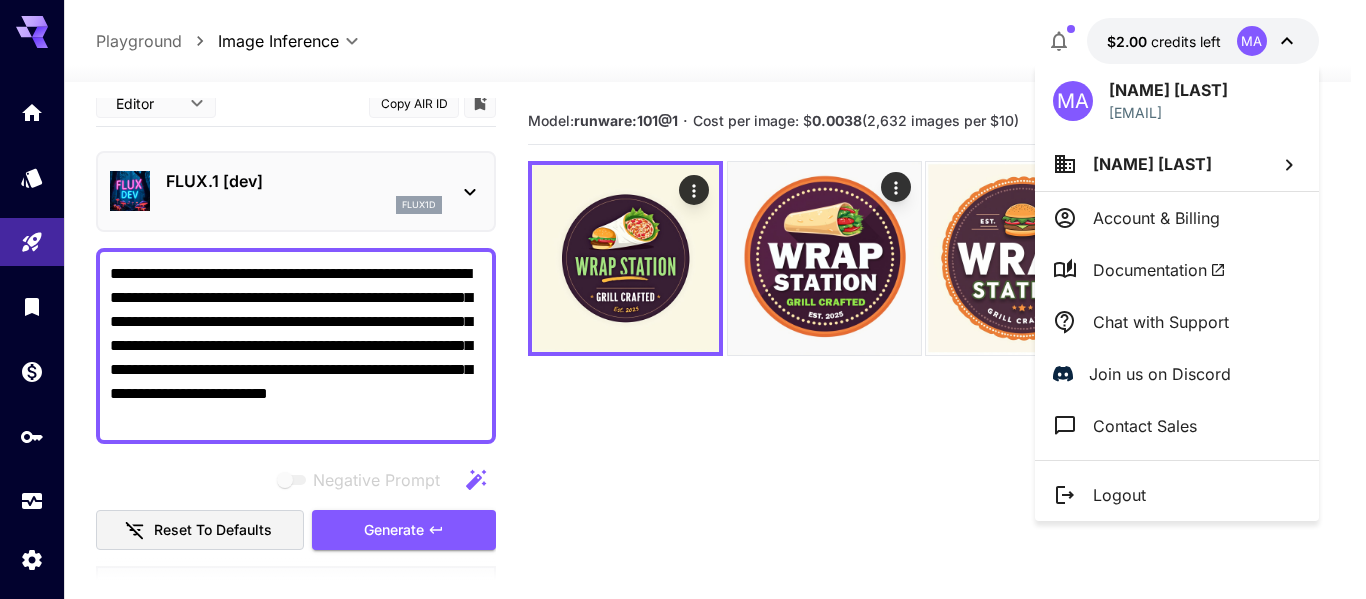 click at bounding box center (683, 299) 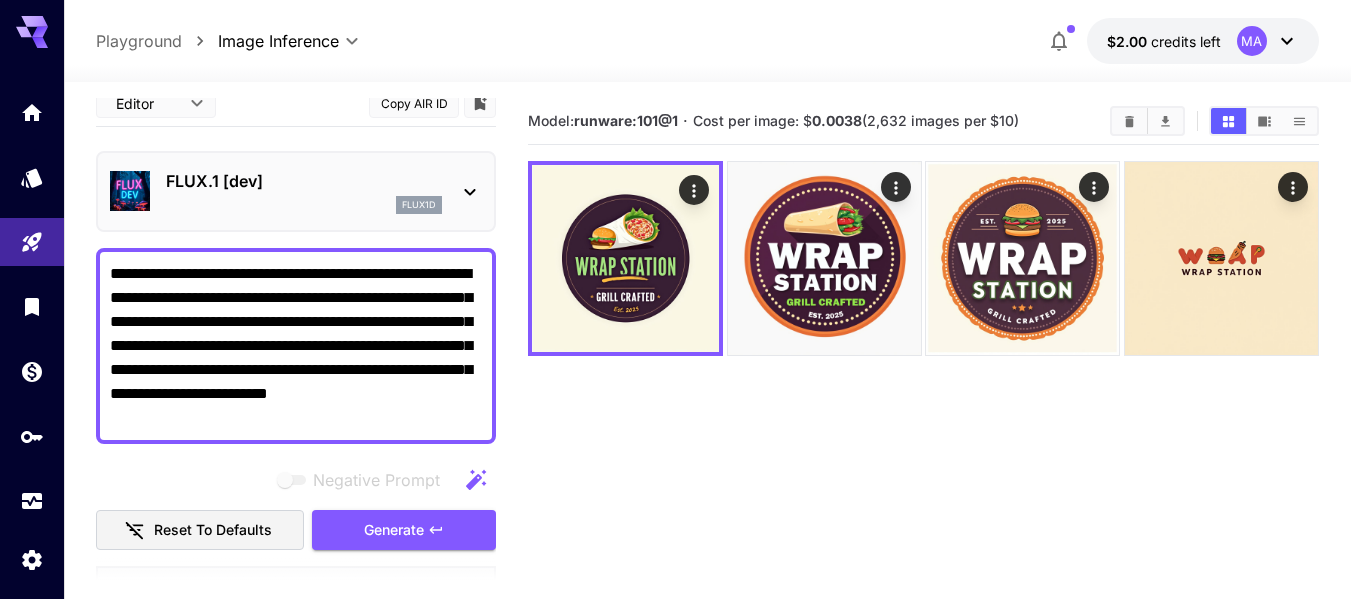 click on "$2.00 credits left [STATE]" at bounding box center [1203, 41] 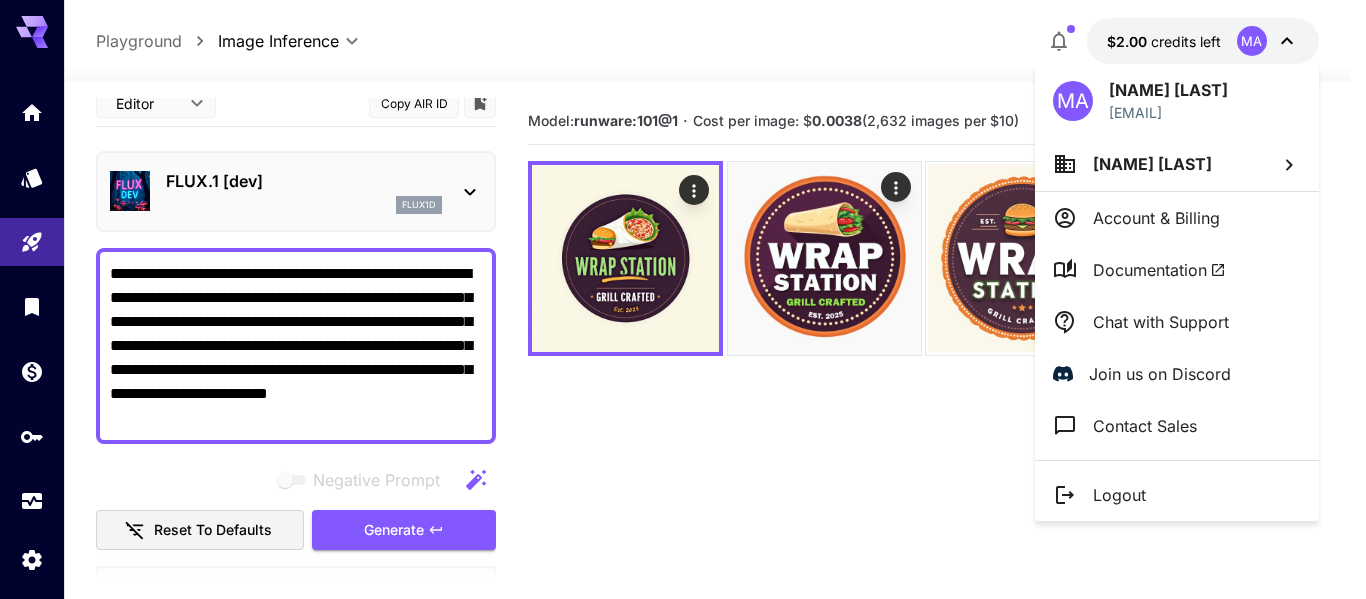 click at bounding box center [683, 299] 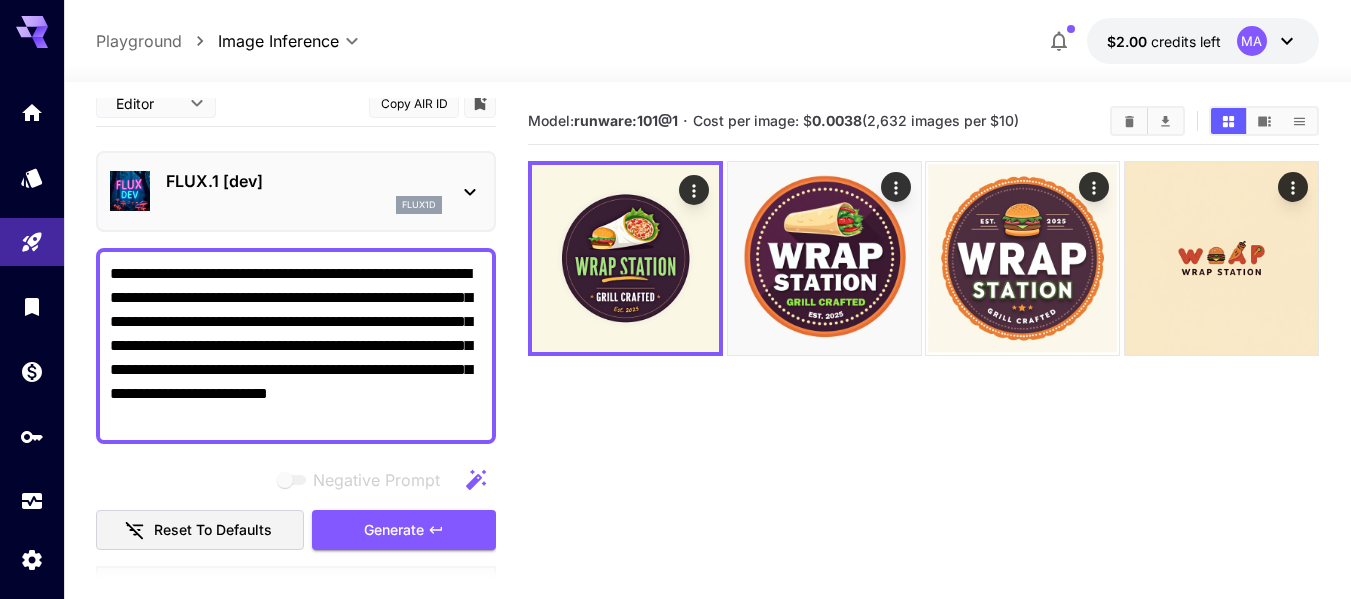 click on "MA" at bounding box center [1252, 41] 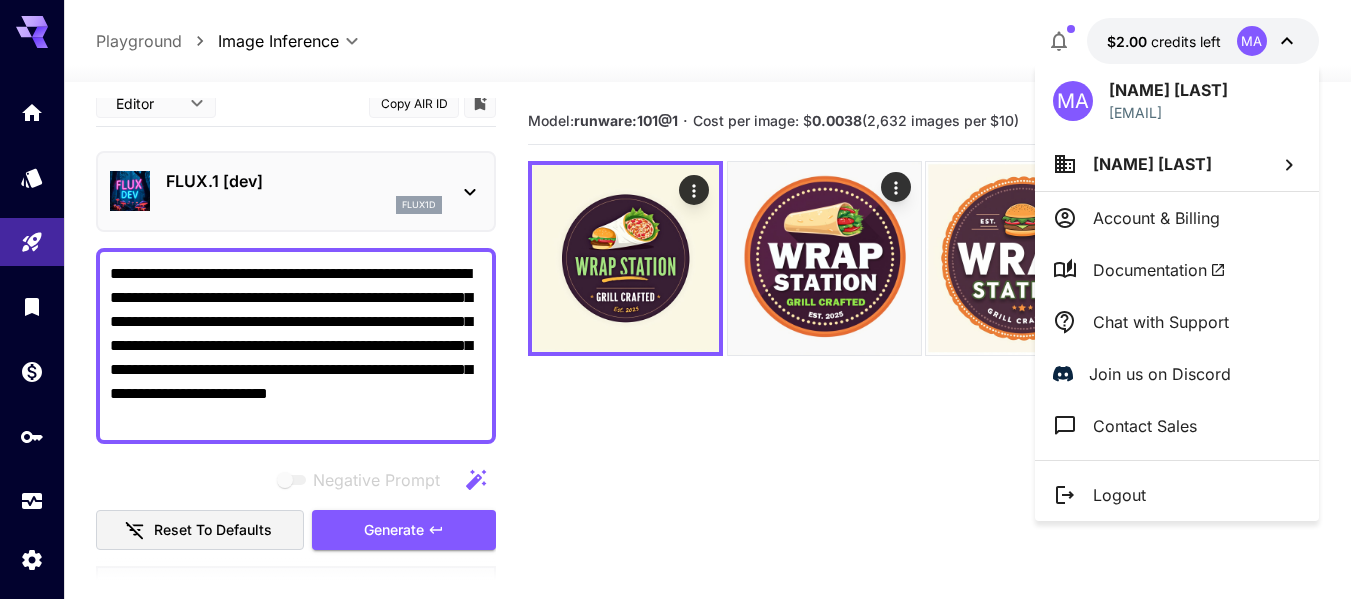 click at bounding box center (683, 299) 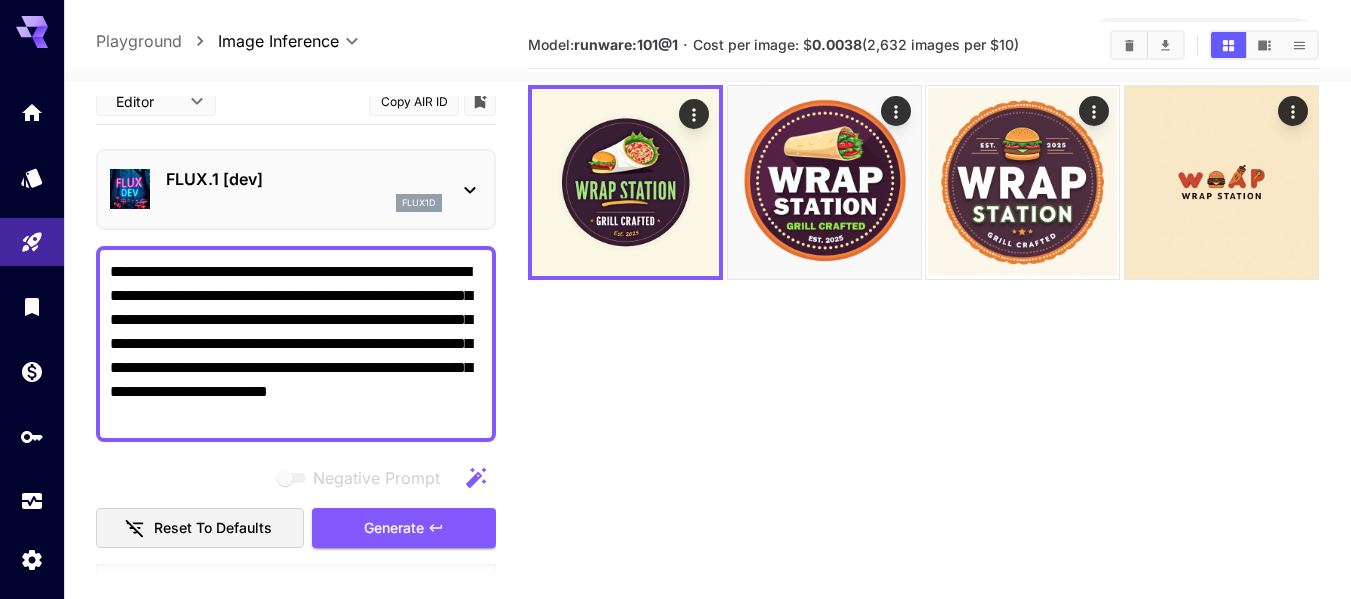 scroll, scrollTop: 77, scrollLeft: 0, axis: vertical 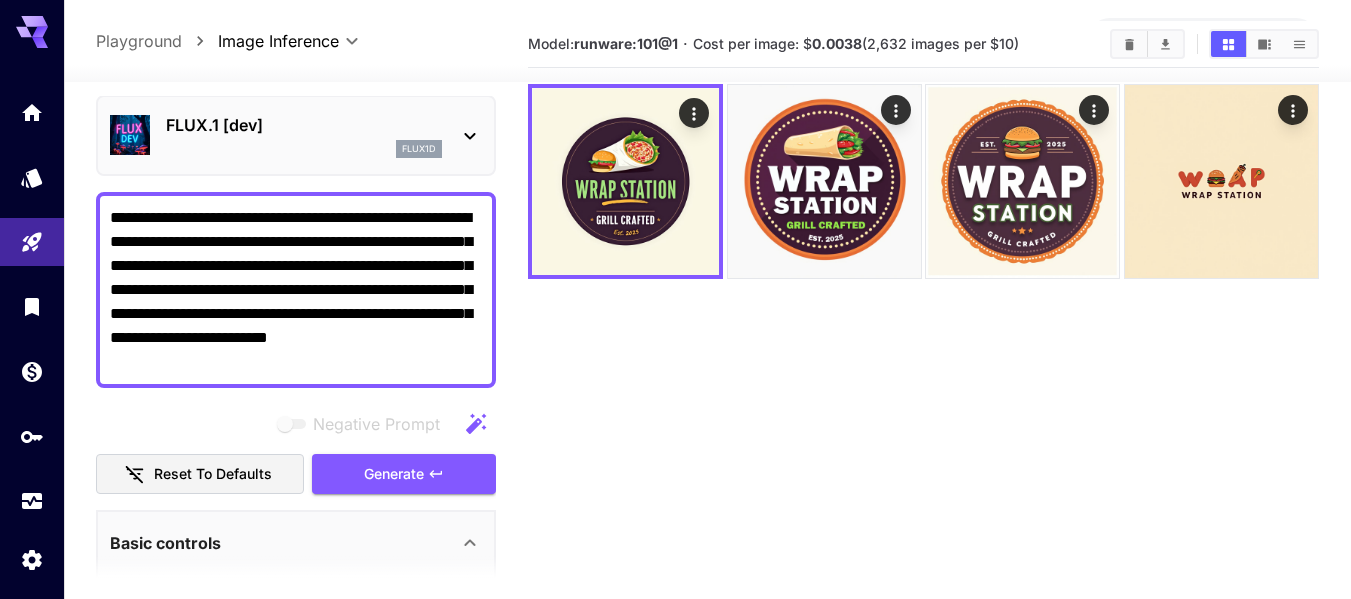 click on "**********" at bounding box center [296, 290] 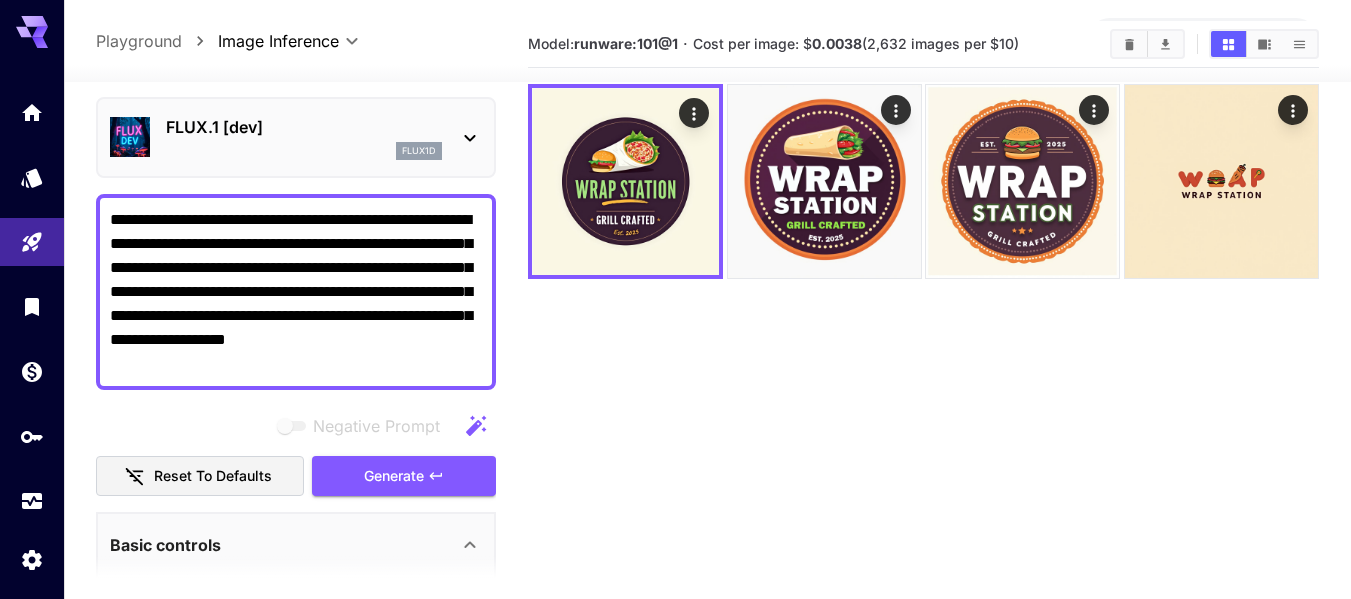 scroll, scrollTop: 69, scrollLeft: 0, axis: vertical 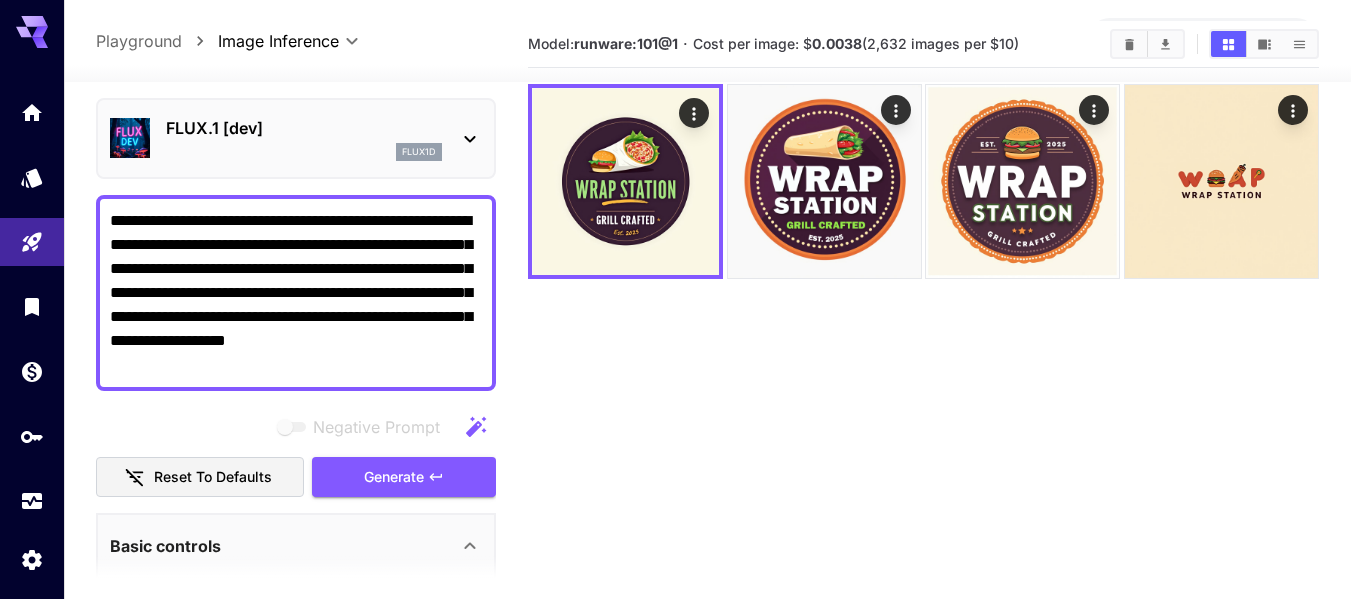 paste on "**********" 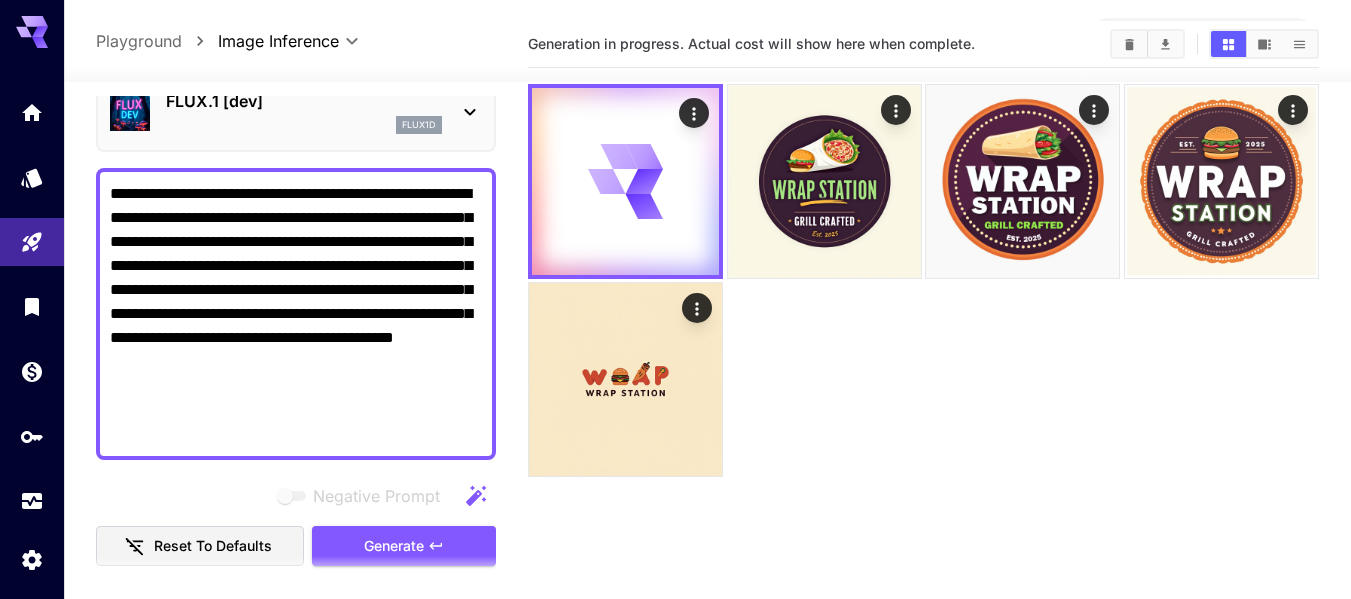 scroll, scrollTop: 97, scrollLeft: 0, axis: vertical 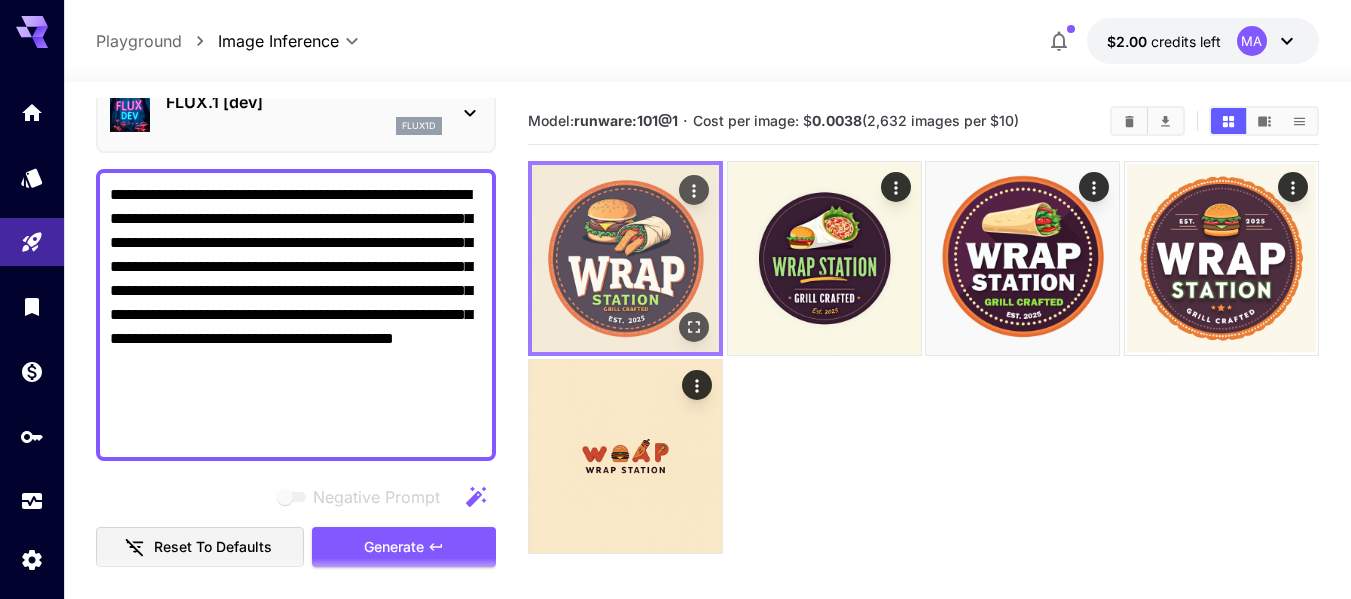 click at bounding box center (625, 258) 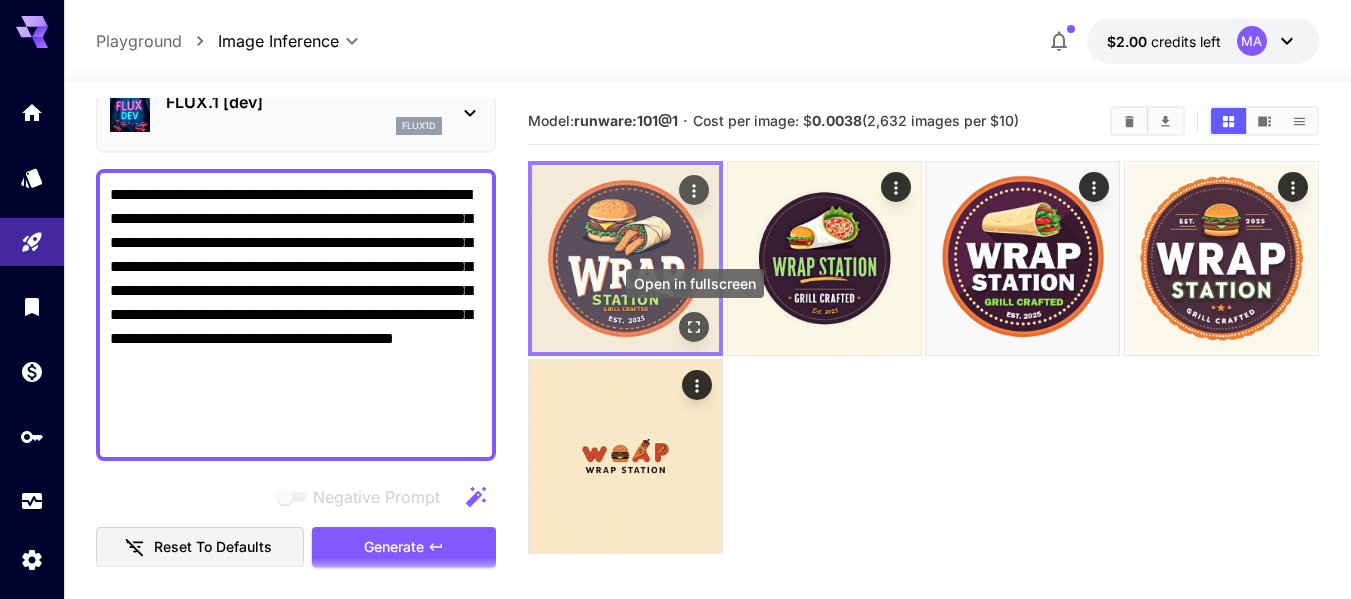 click 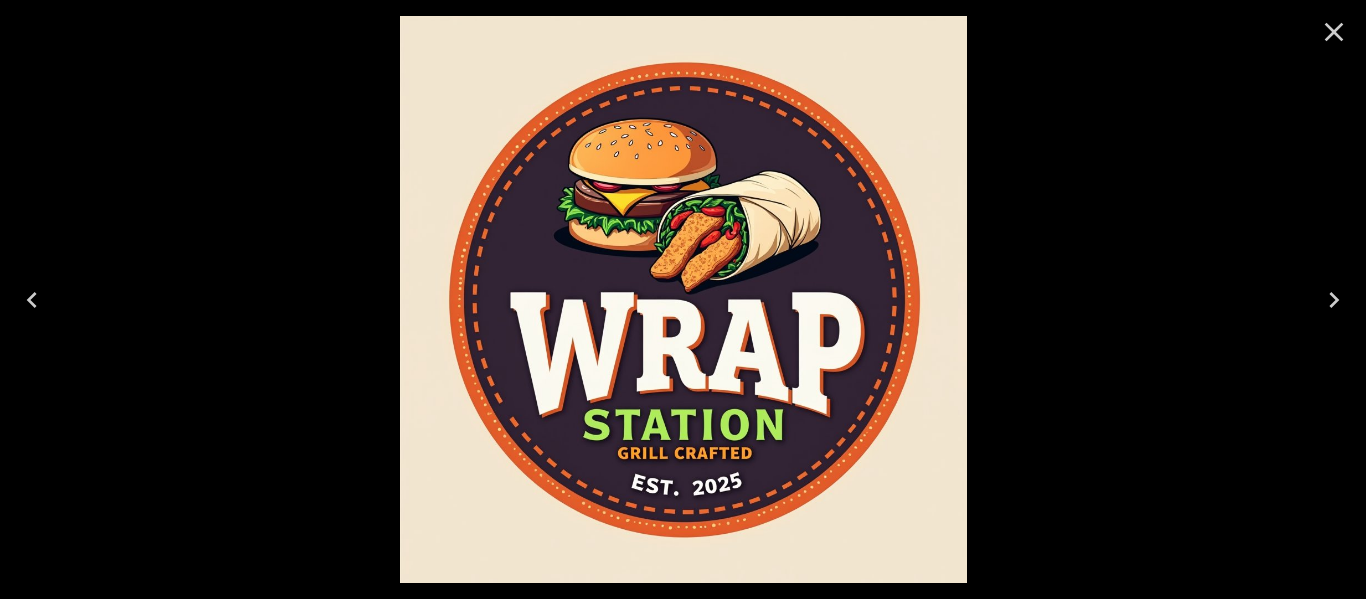 click 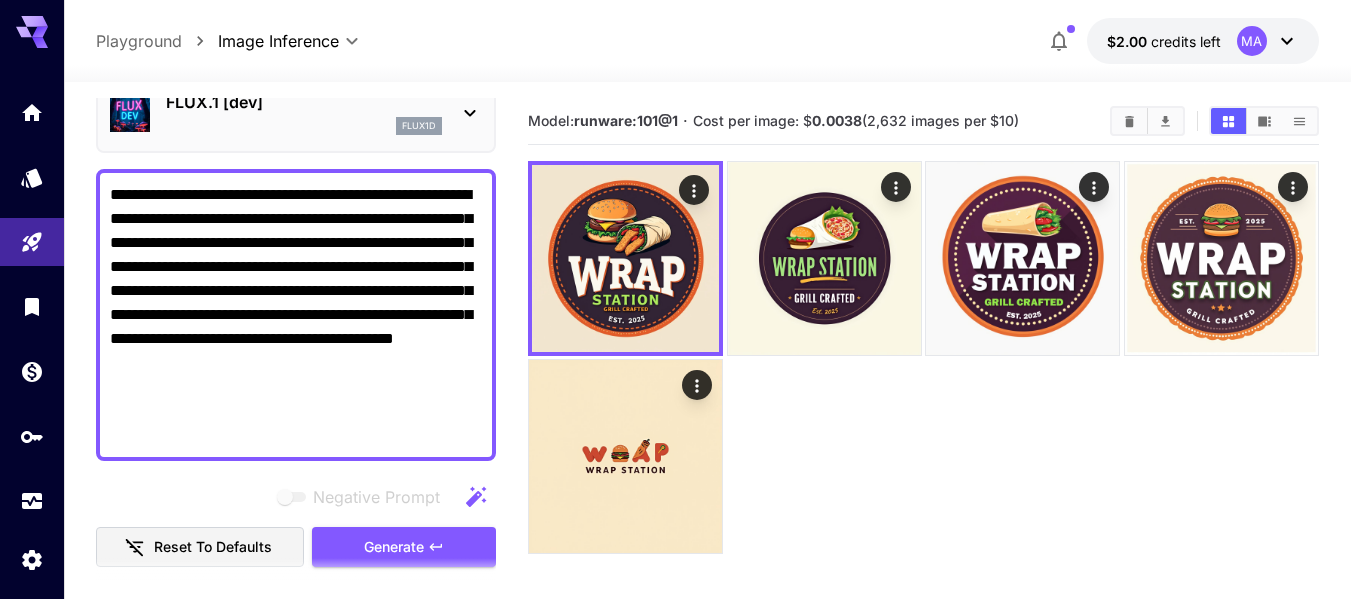 click on "**********" at bounding box center (296, 315) 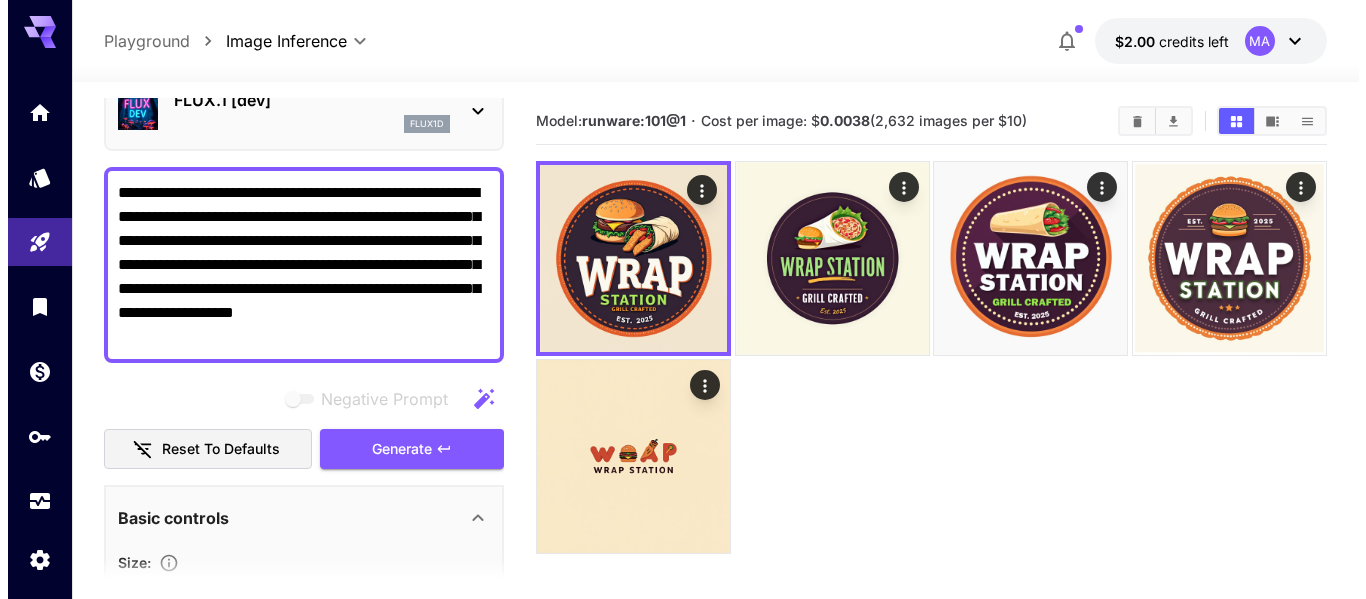 scroll, scrollTop: 95, scrollLeft: 0, axis: vertical 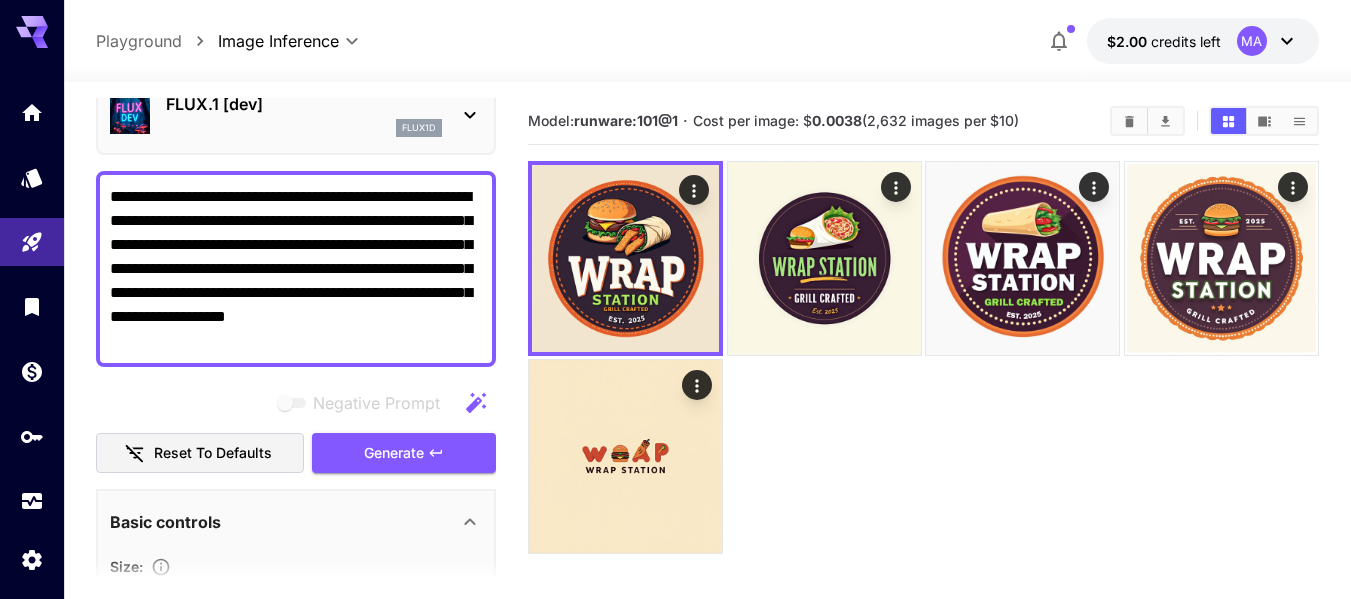 click on "**********" at bounding box center [296, 269] 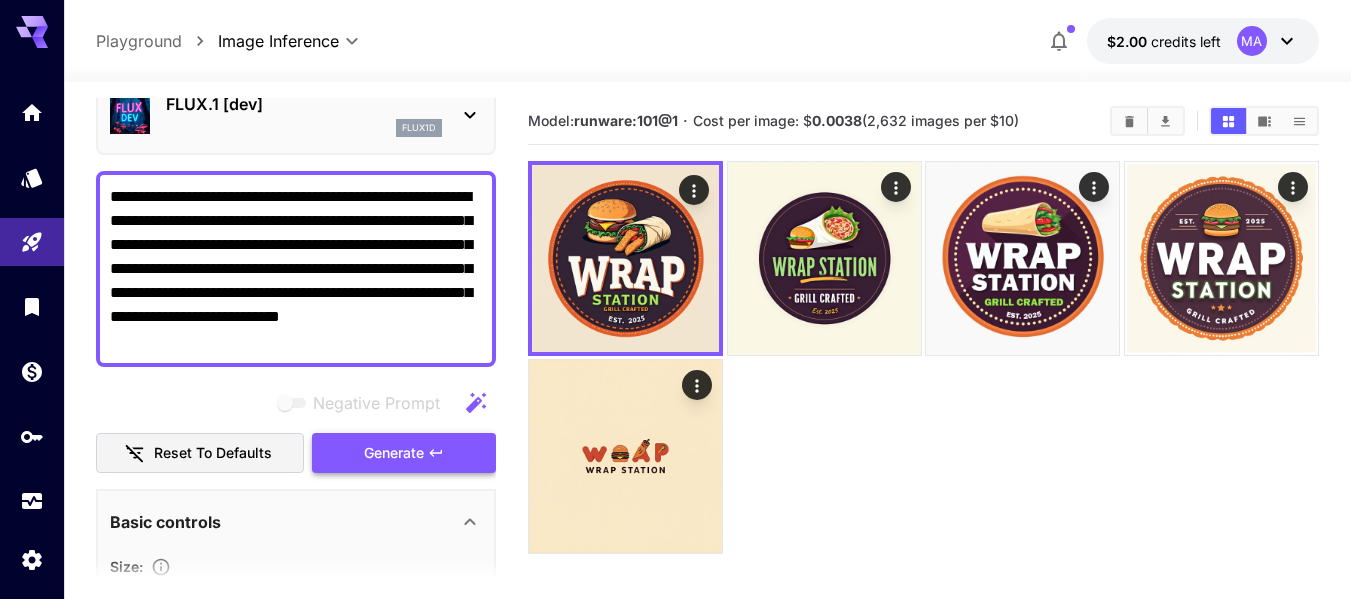 type on "**********" 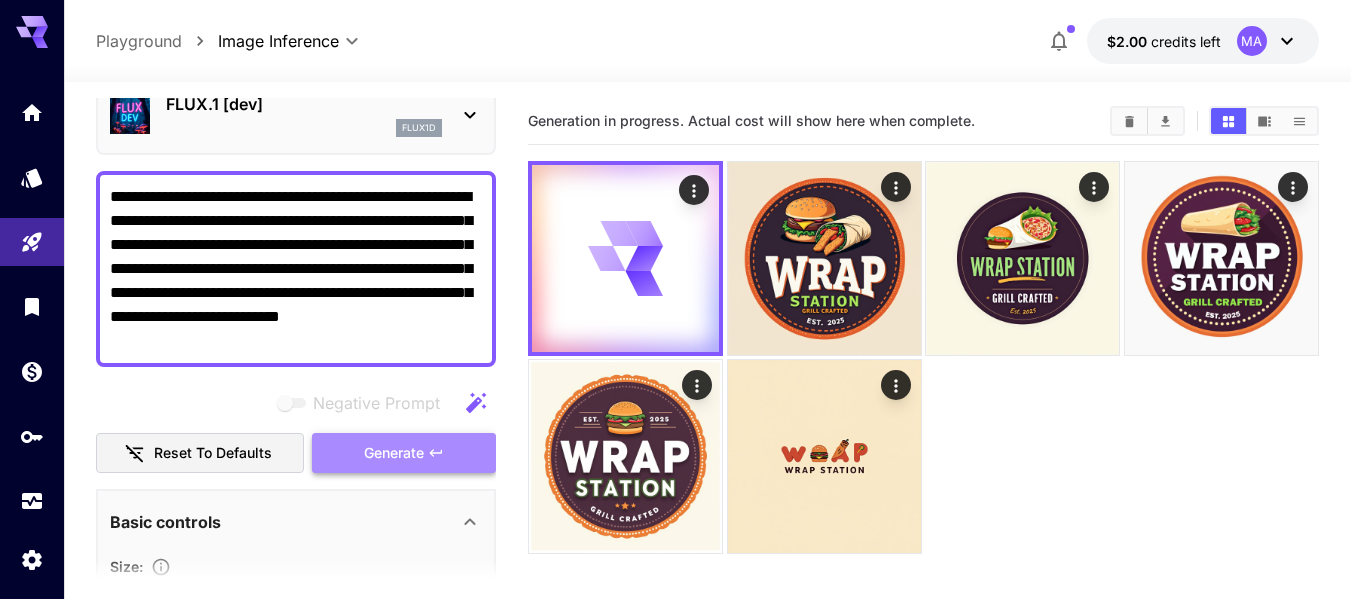 click on "Generate" at bounding box center [404, 453] 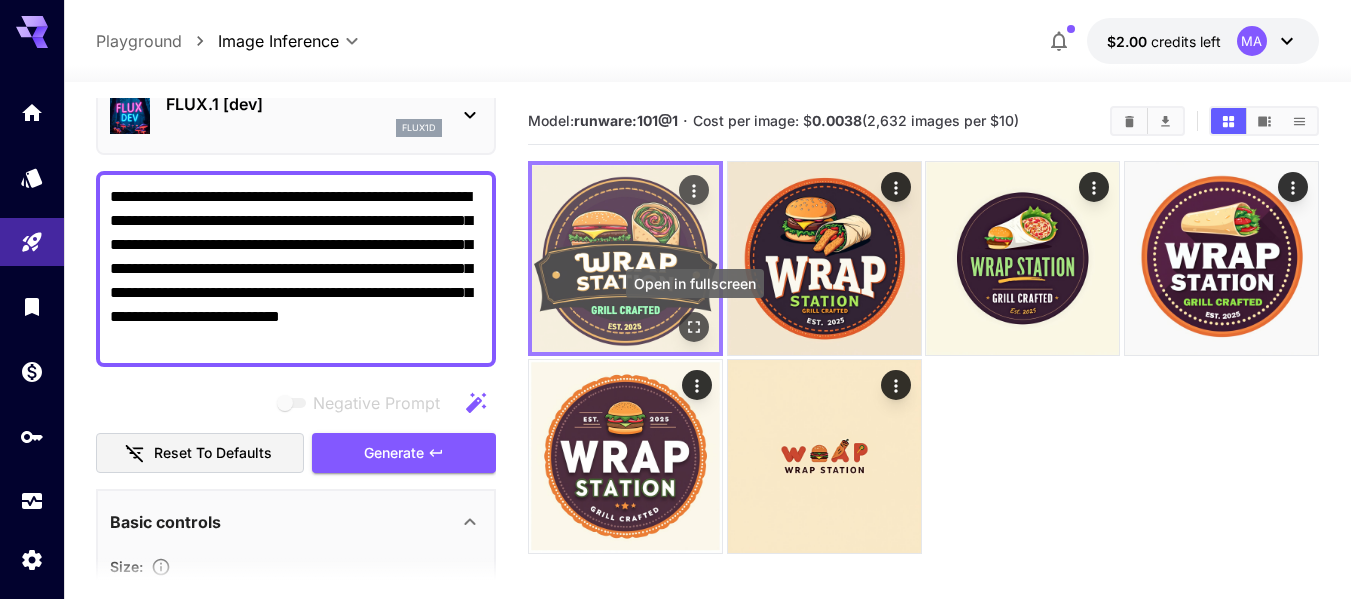 click 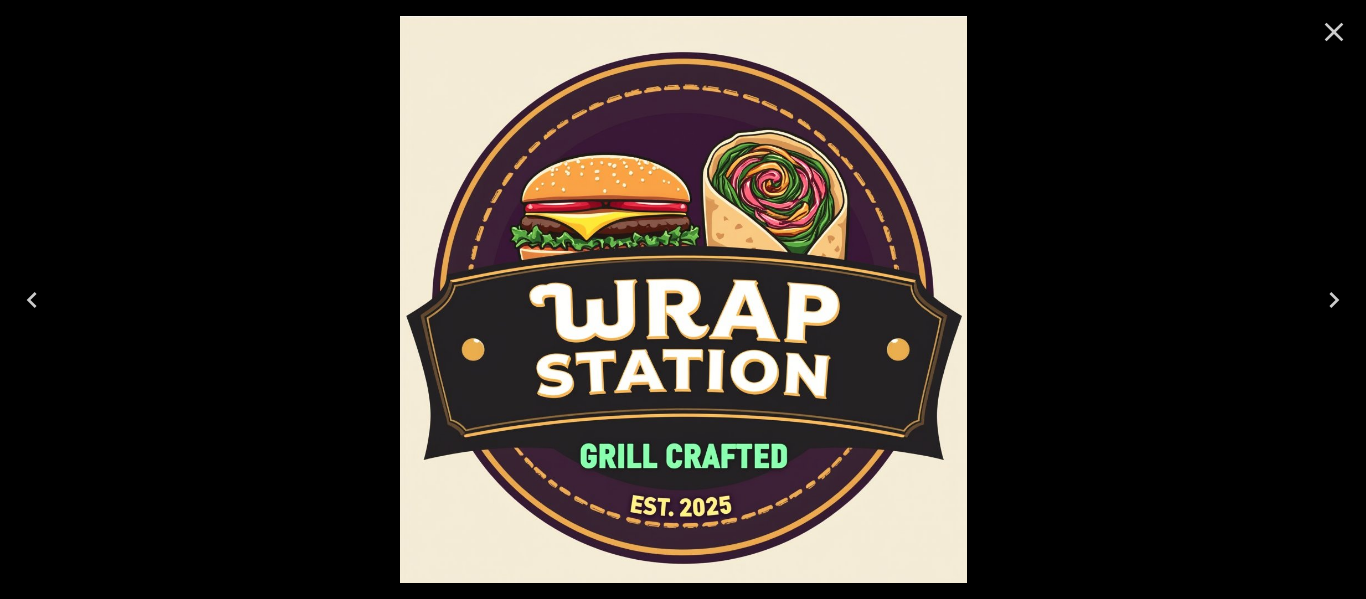 click 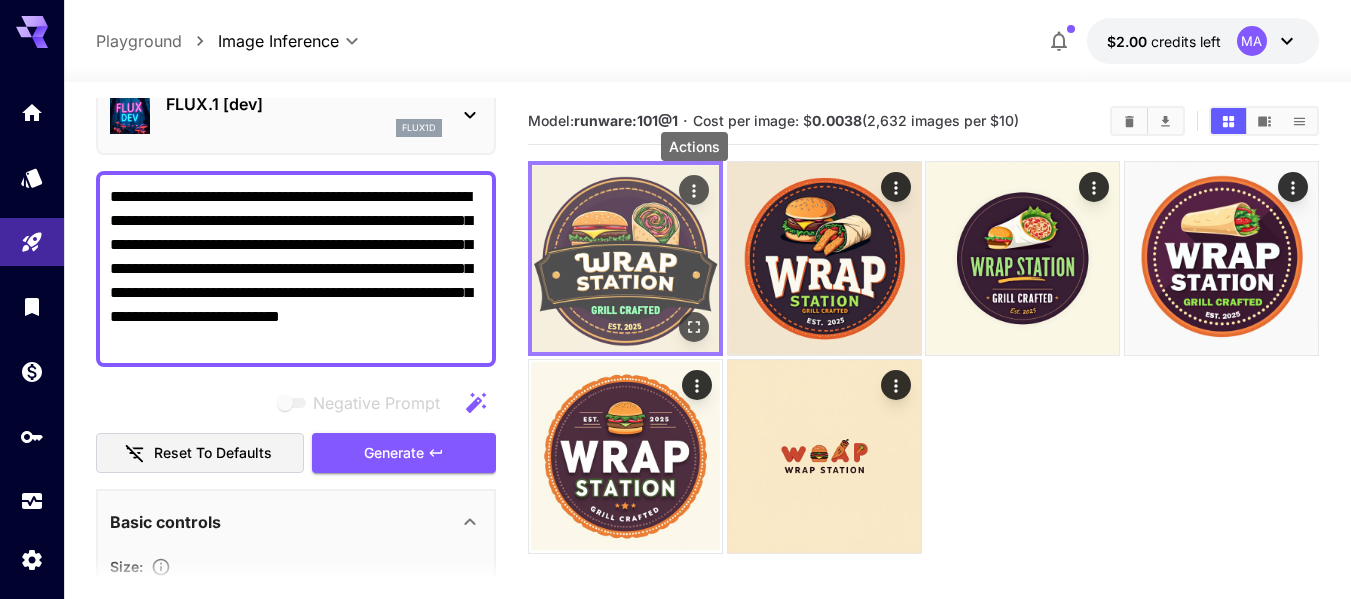 click at bounding box center (694, 190) 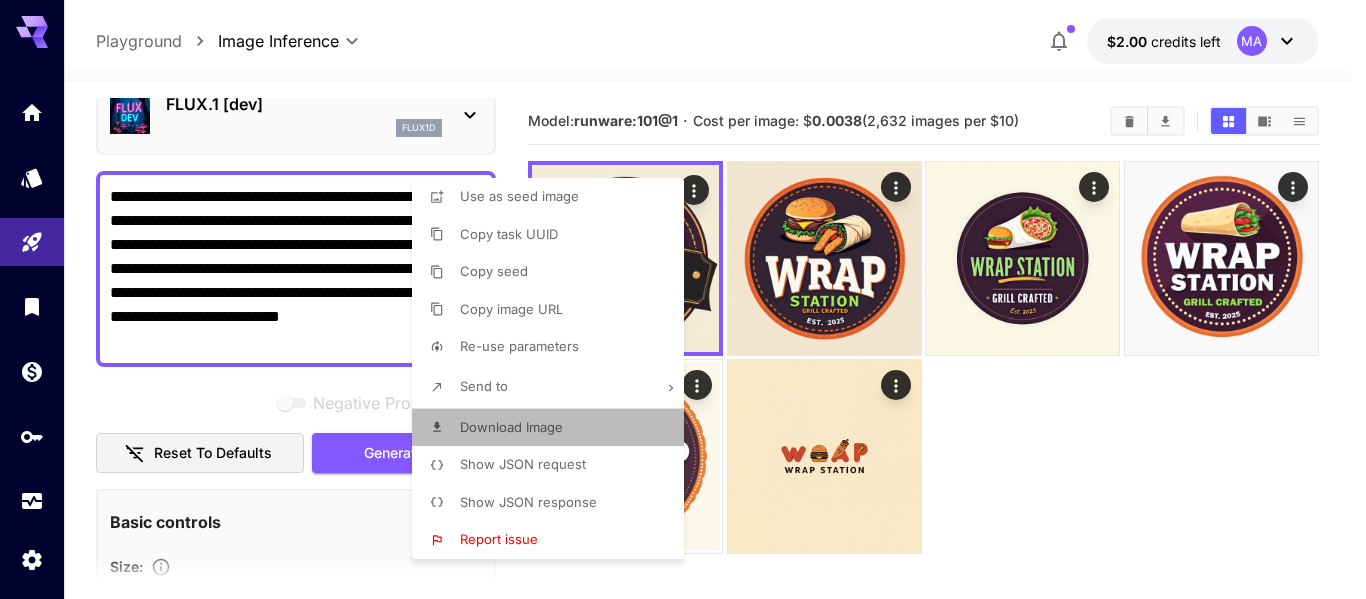 click on "Download Image" at bounding box center [511, 427] 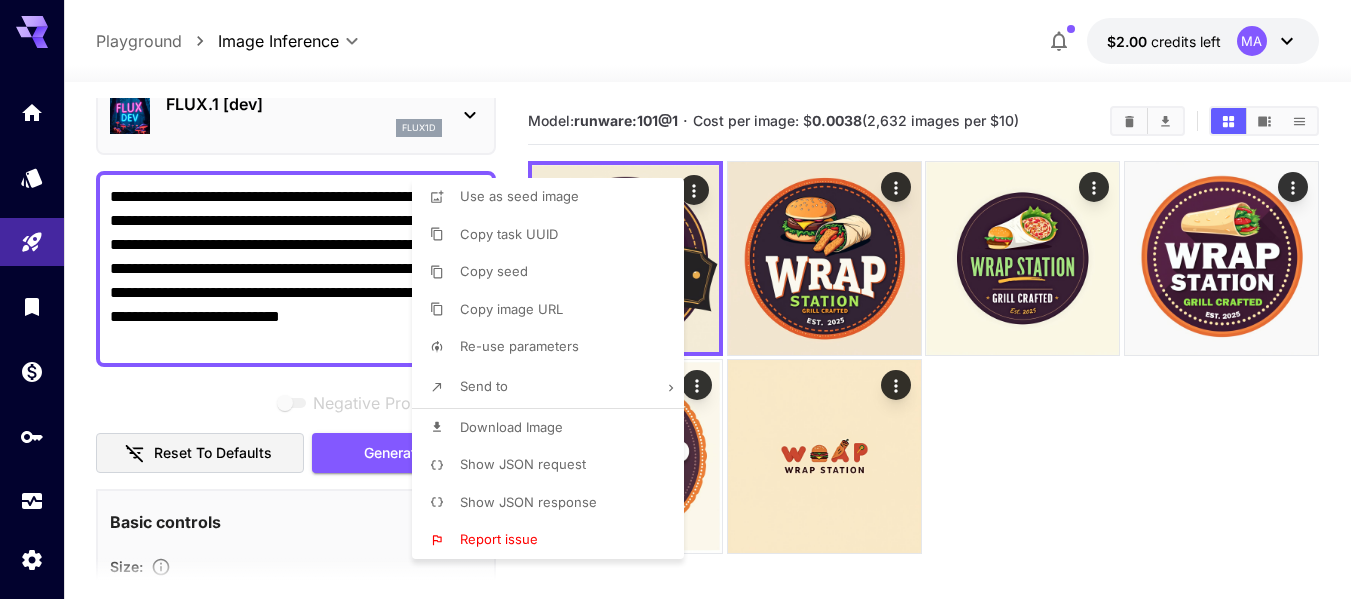 click at bounding box center [683, 299] 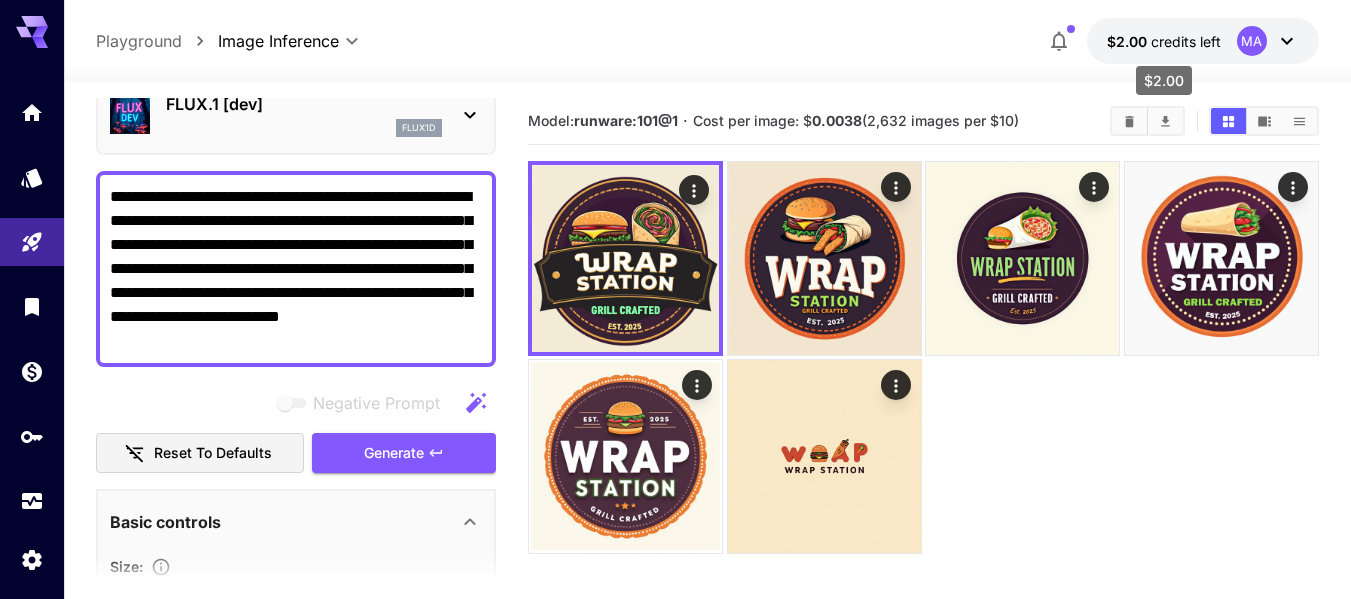 click on "credits left" at bounding box center (1186, 41) 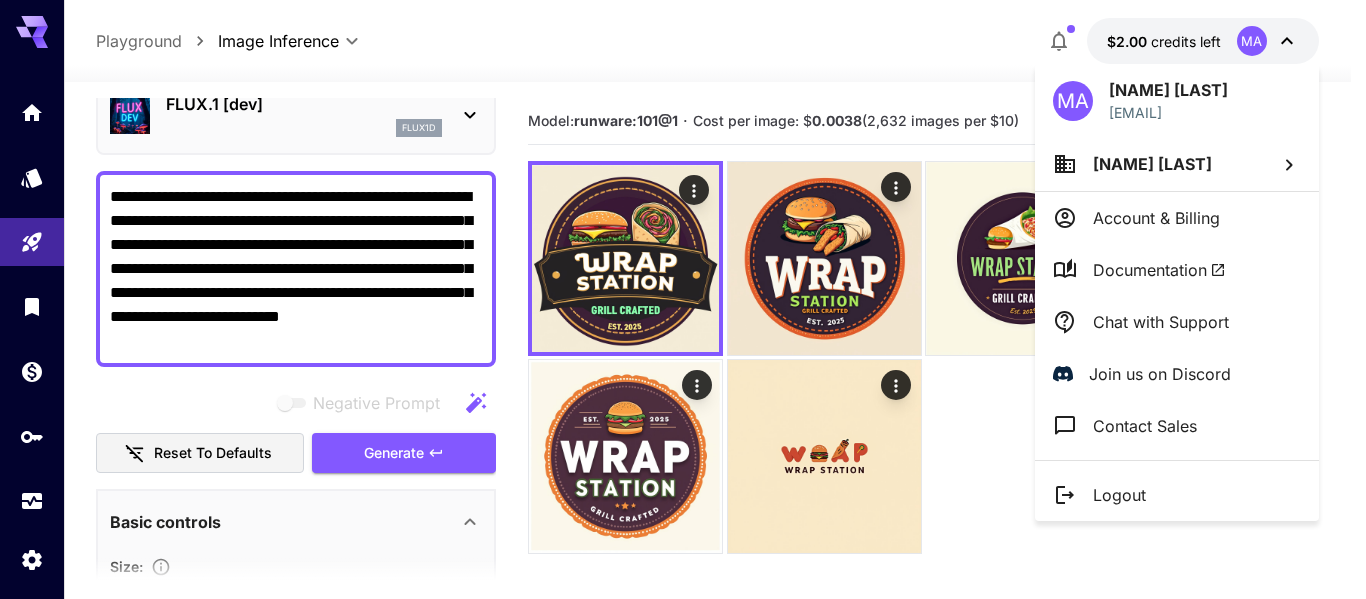 click at bounding box center (683, 299) 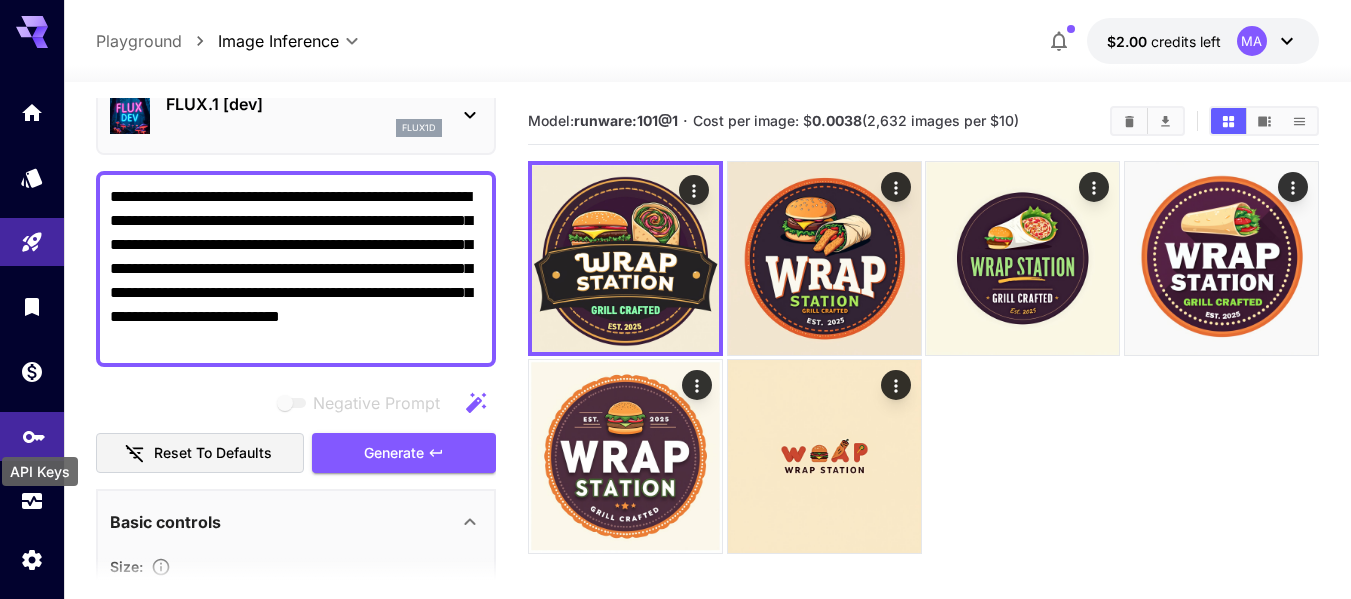 click 